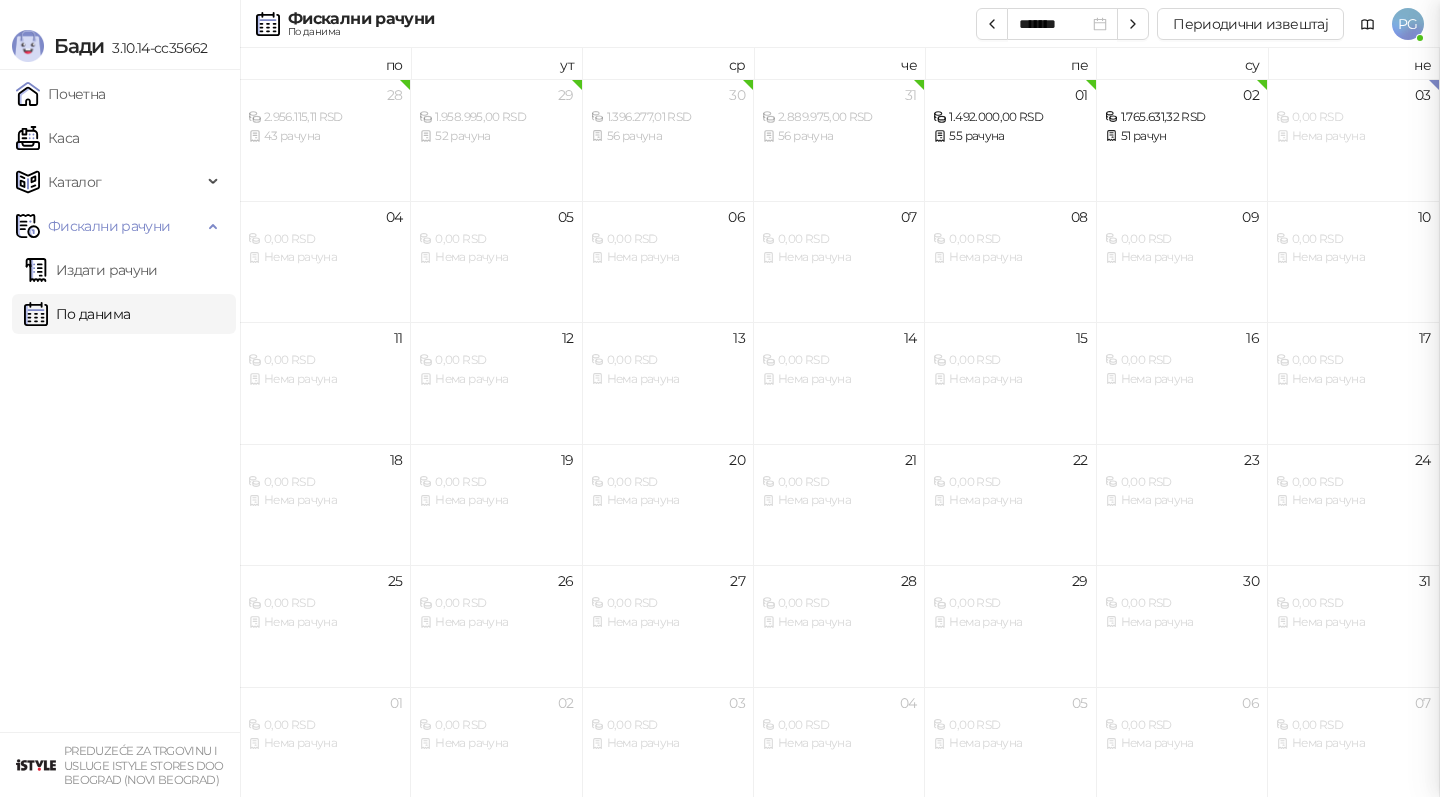 scroll, scrollTop: 0, scrollLeft: 0, axis: both 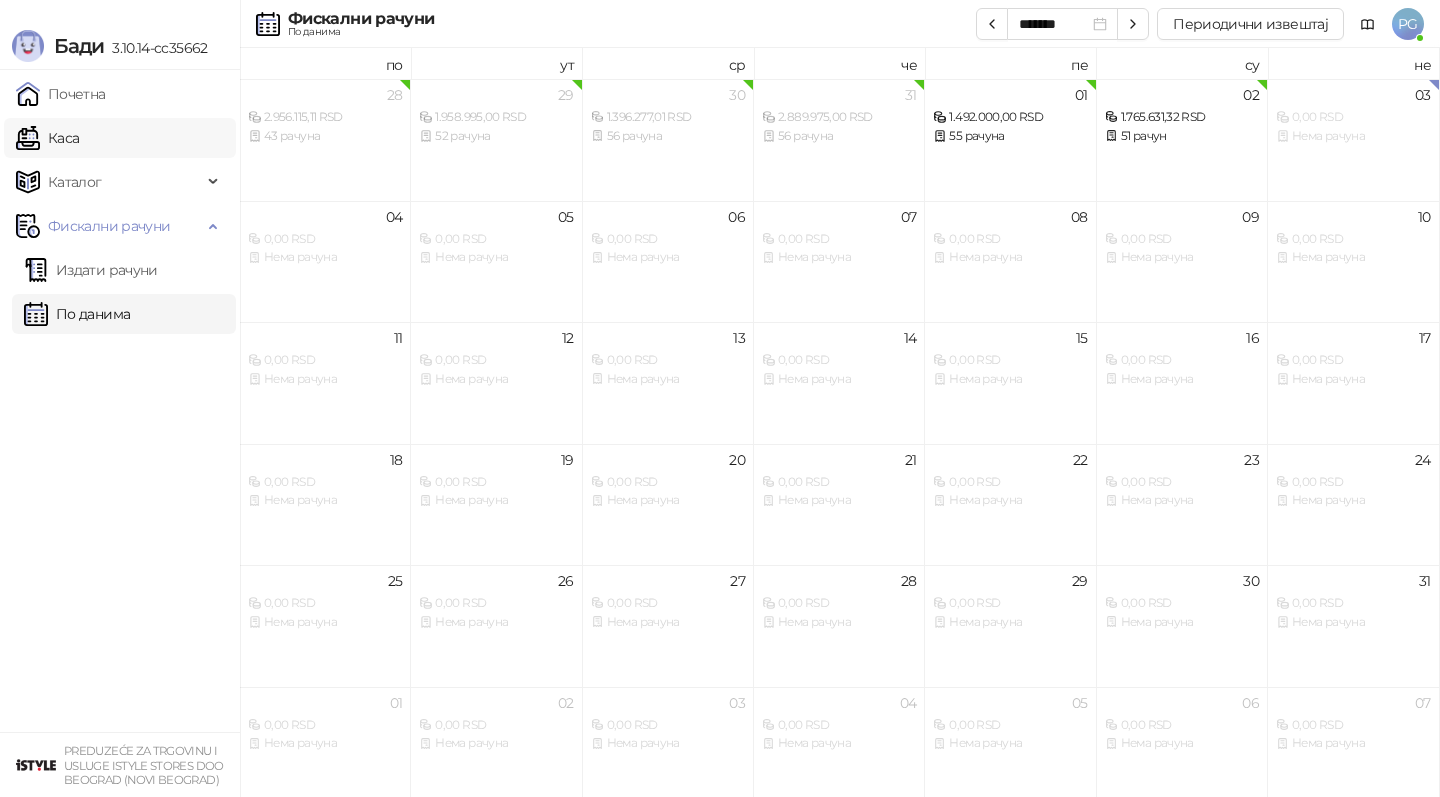 click on "Каса" at bounding box center (47, 138) 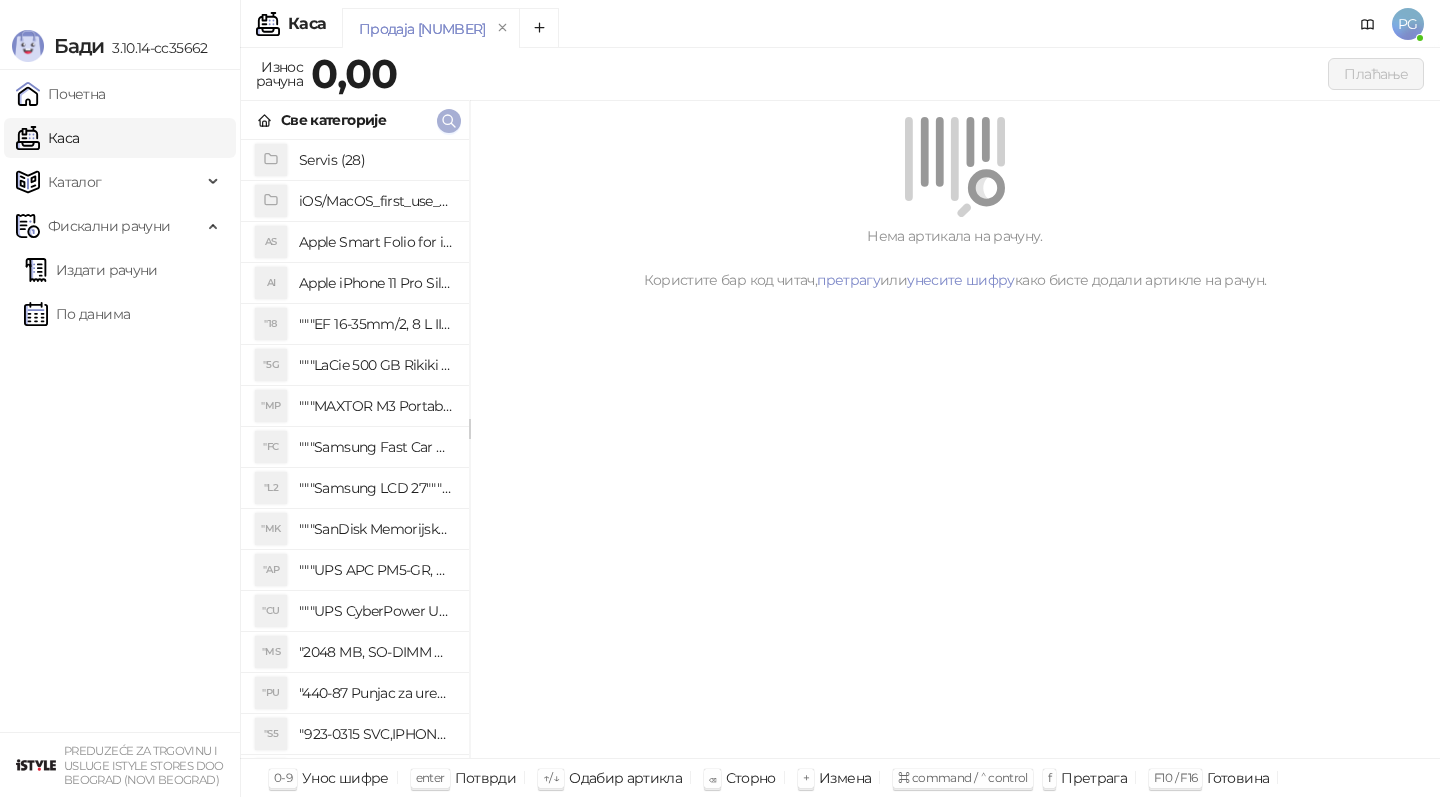 click 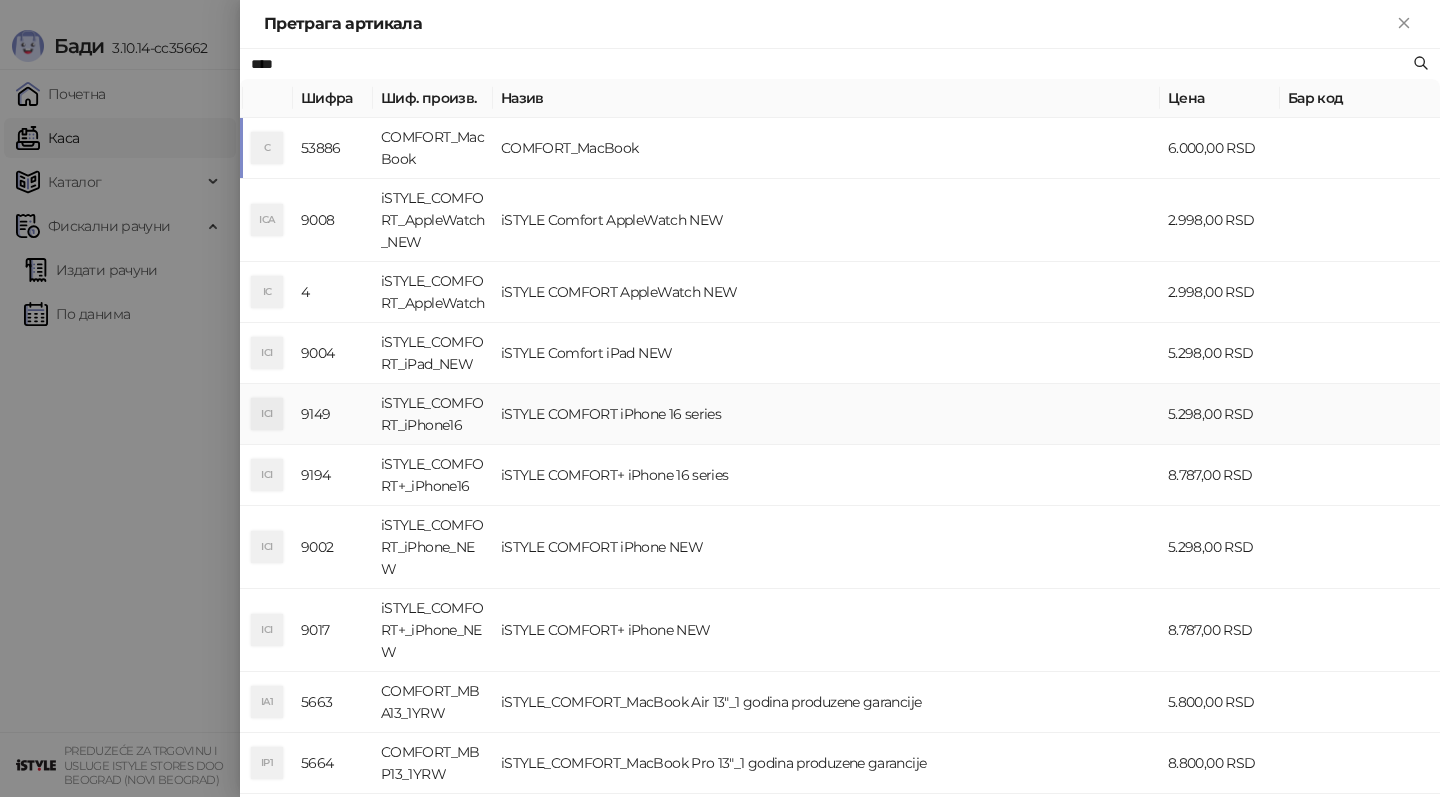 click on "iSTYLE COMFORT iPhone 16 series" at bounding box center (826, 414) 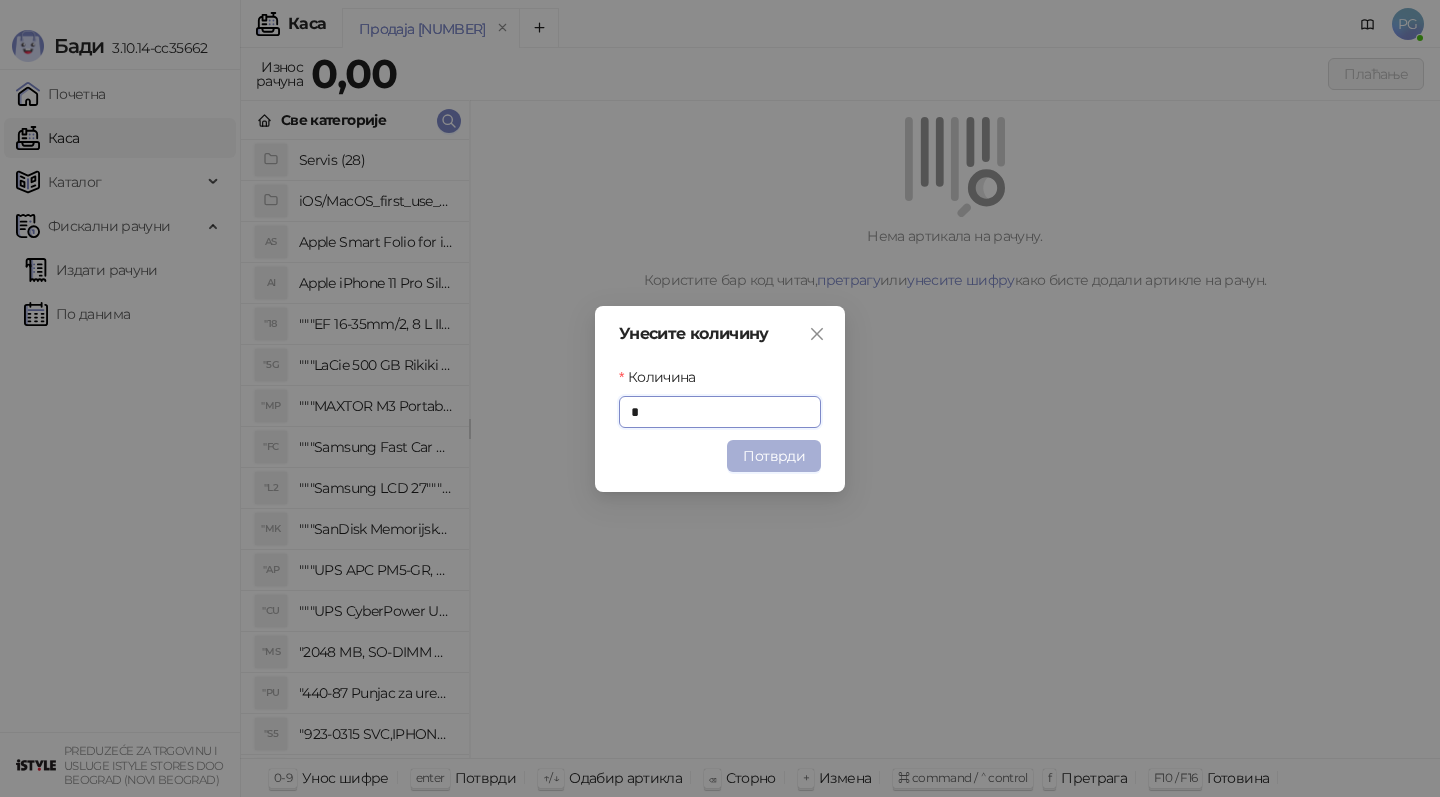 click on "Потврди" at bounding box center [774, 456] 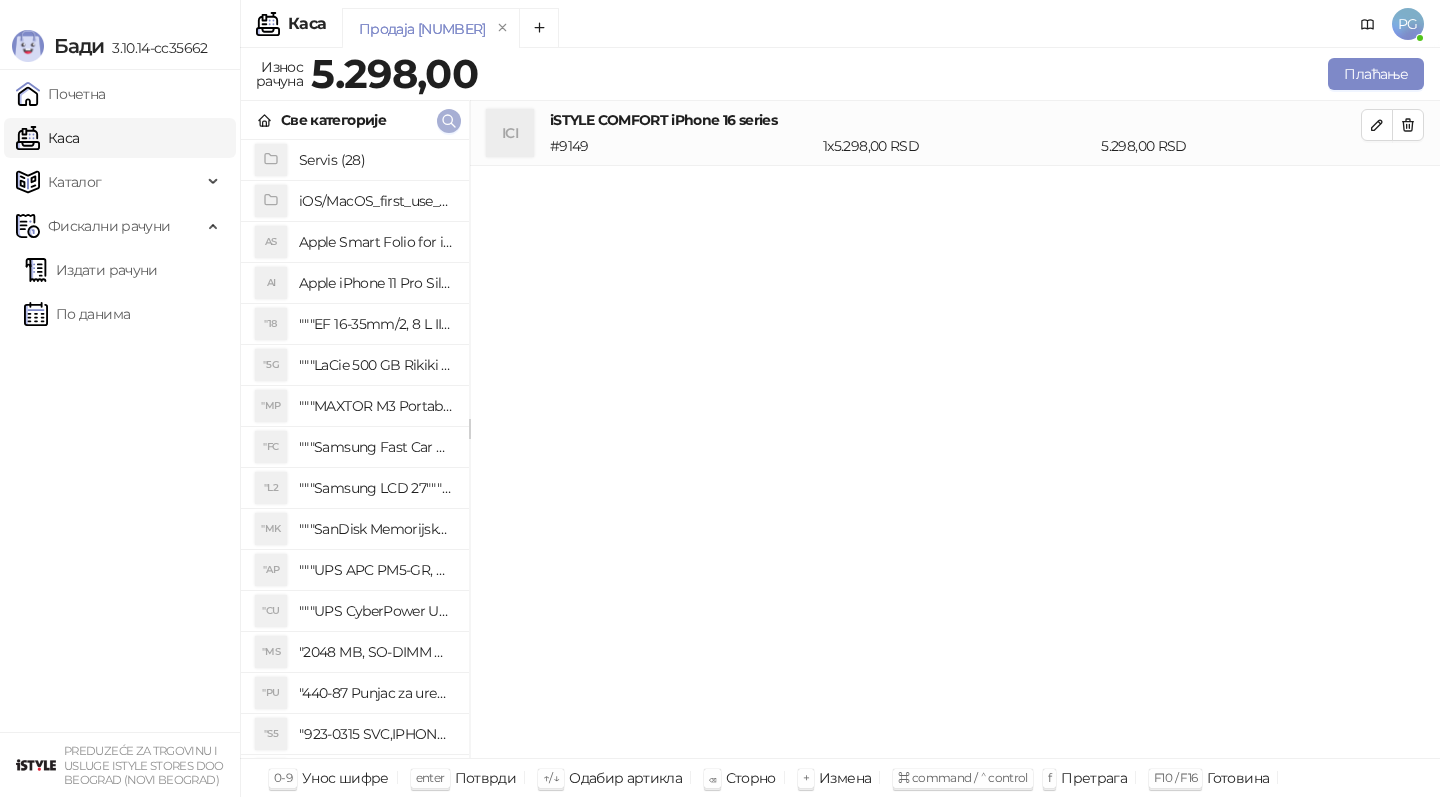 click 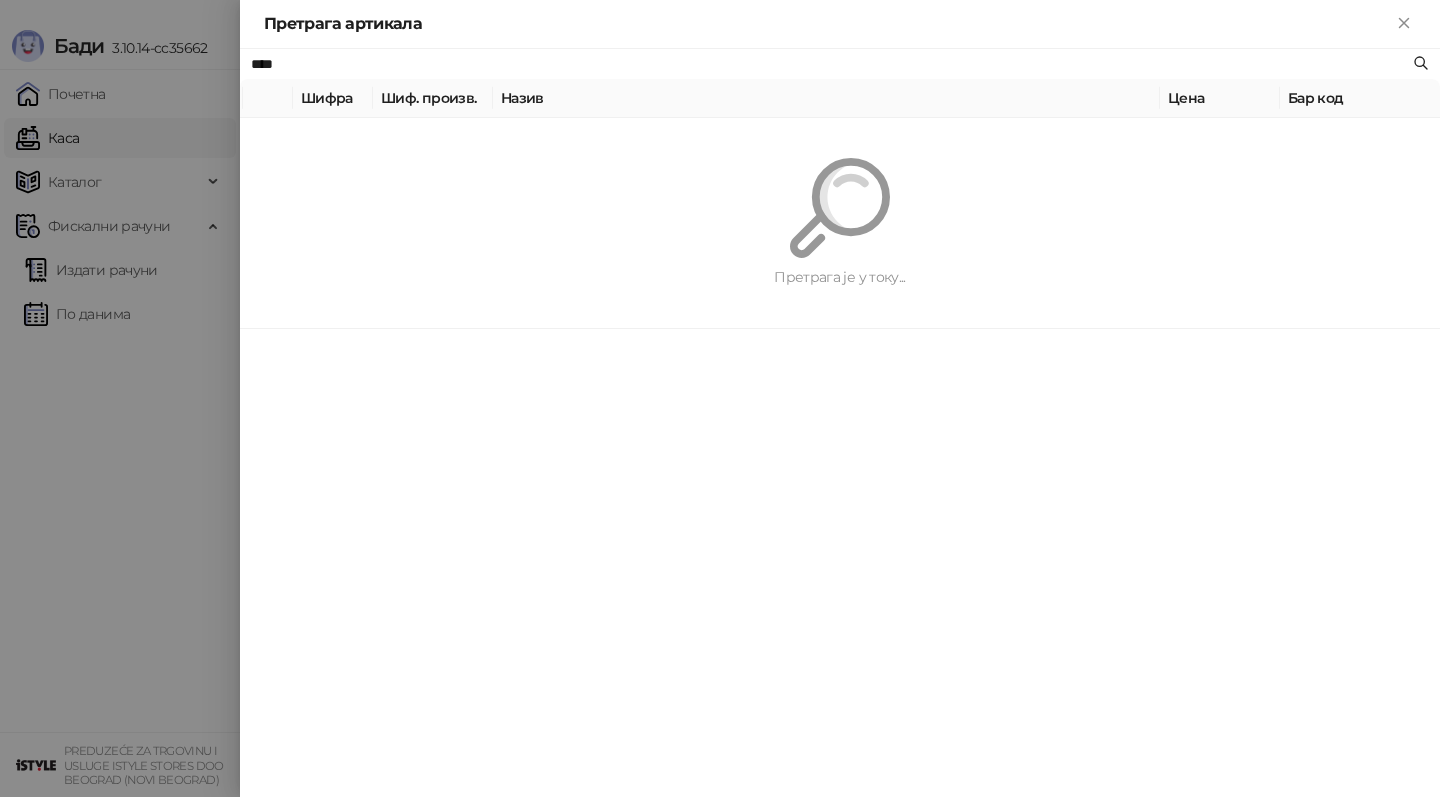 paste on "**********" 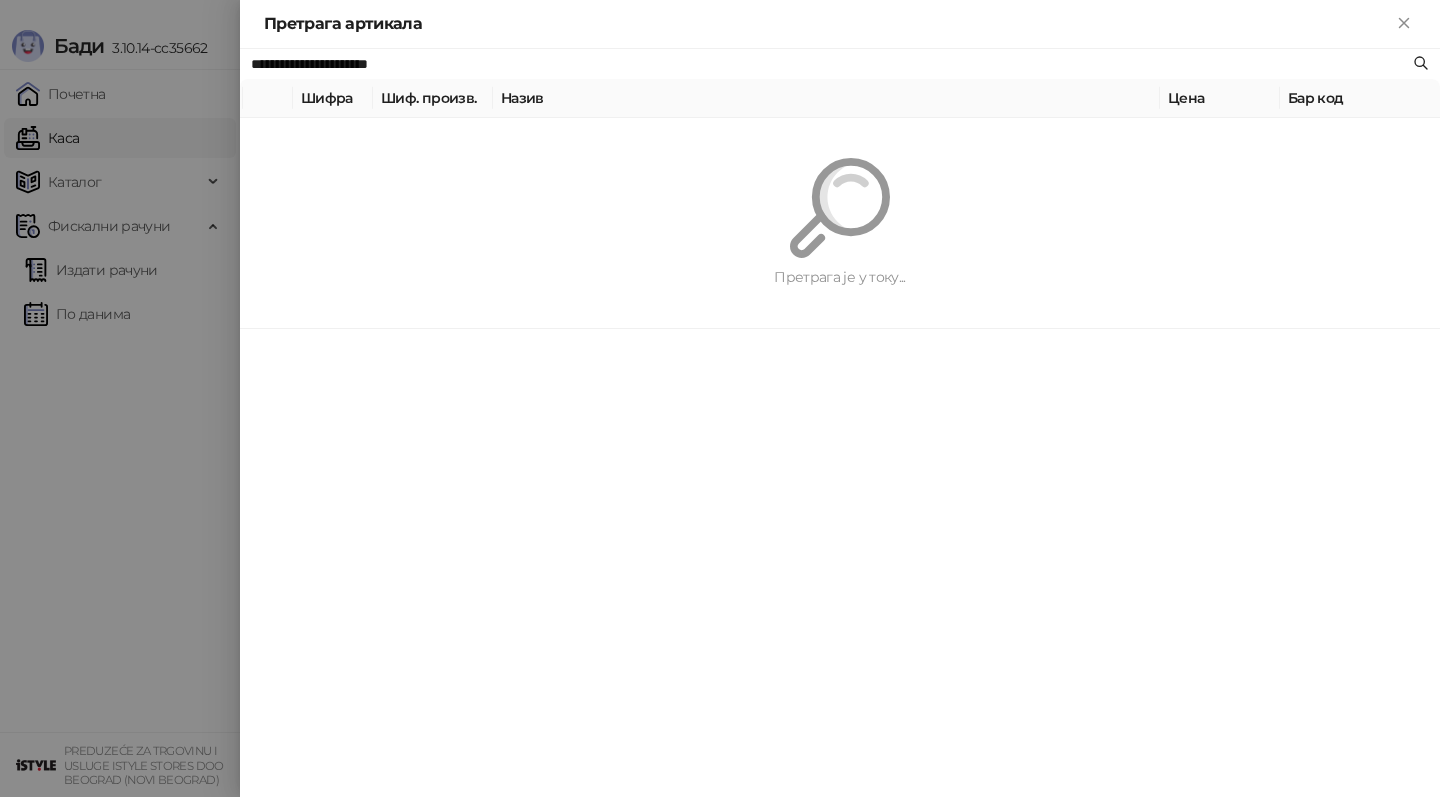 type on "**********" 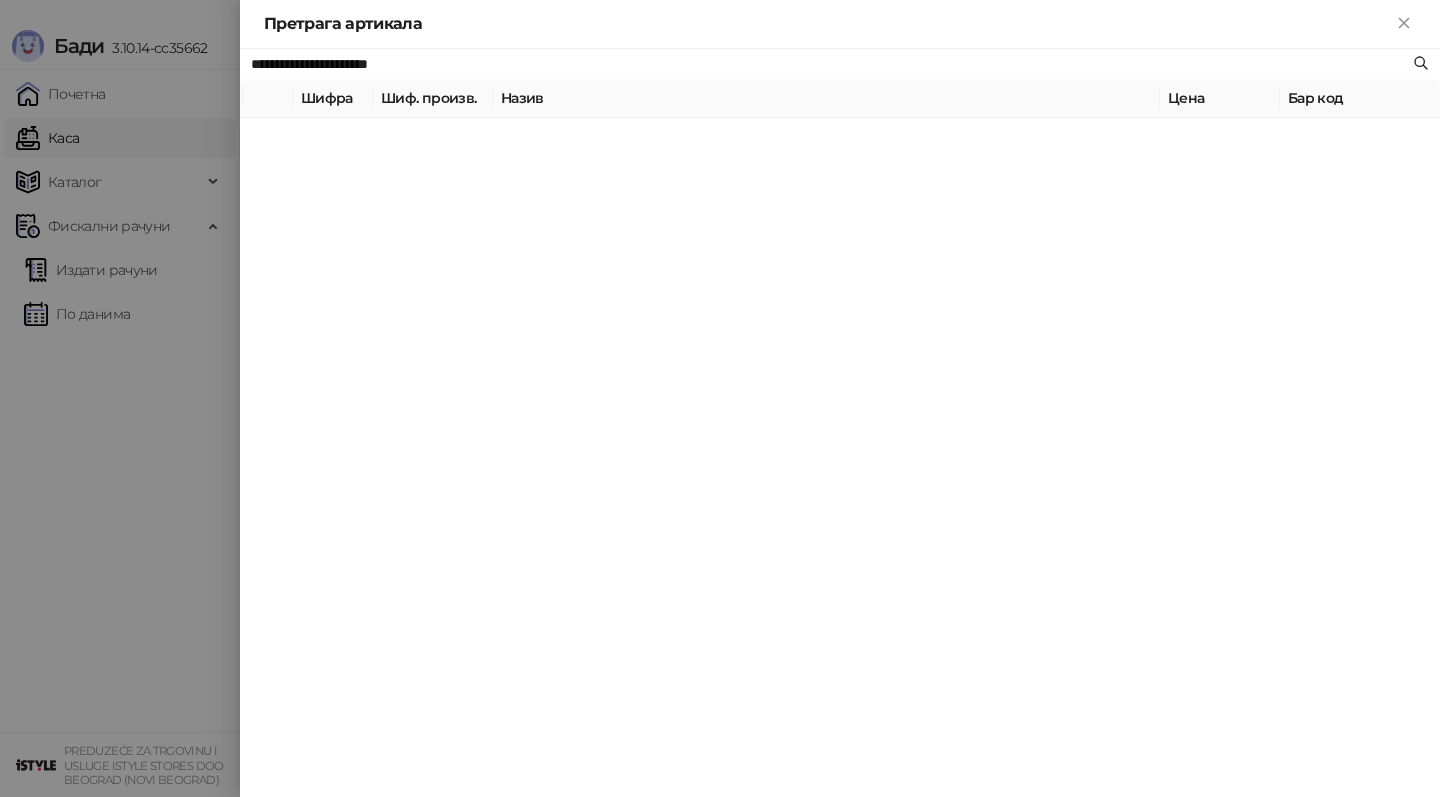 click on "**********" at bounding box center [840, 423] 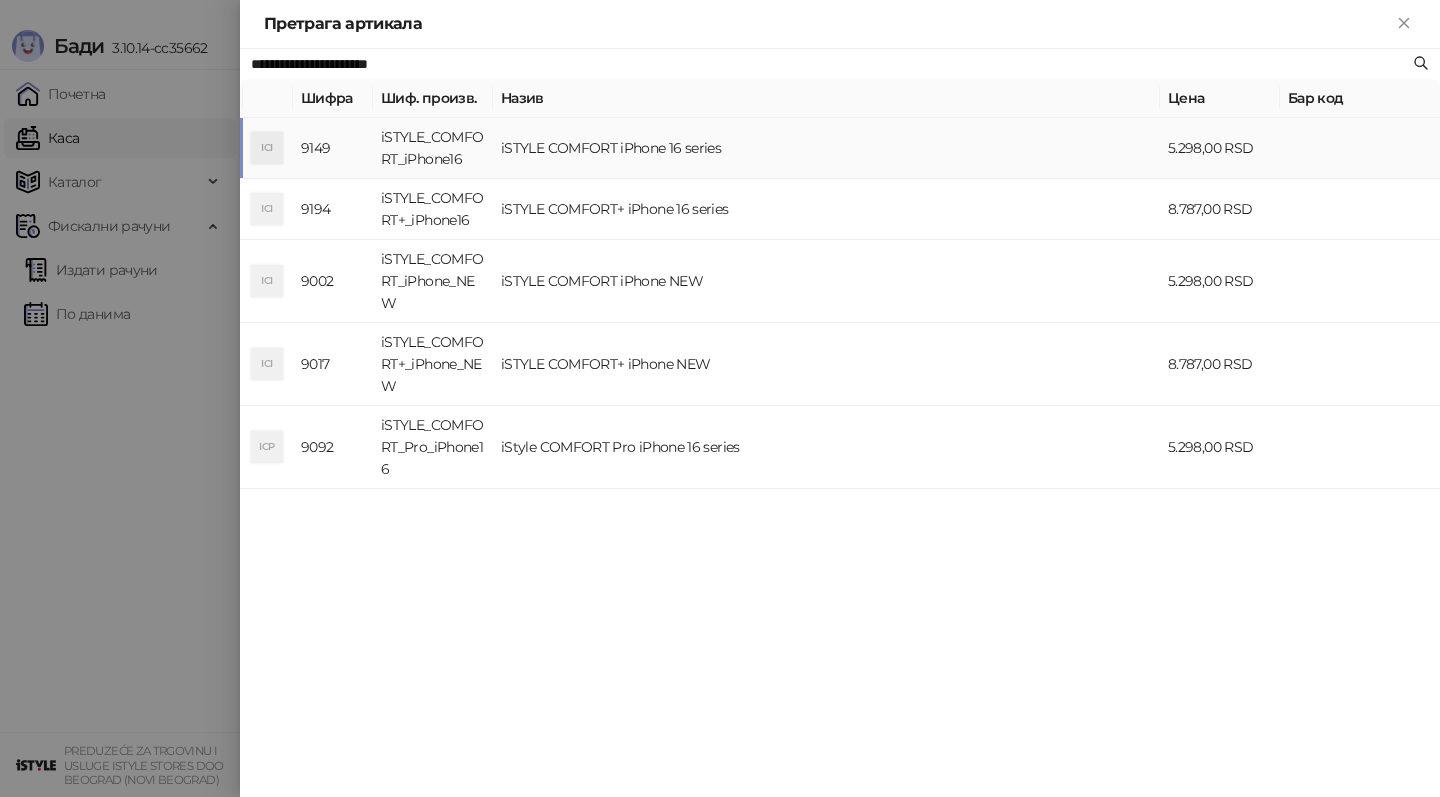 click on "iSTYLE COMFORT iPhone 16 series" at bounding box center [826, 148] 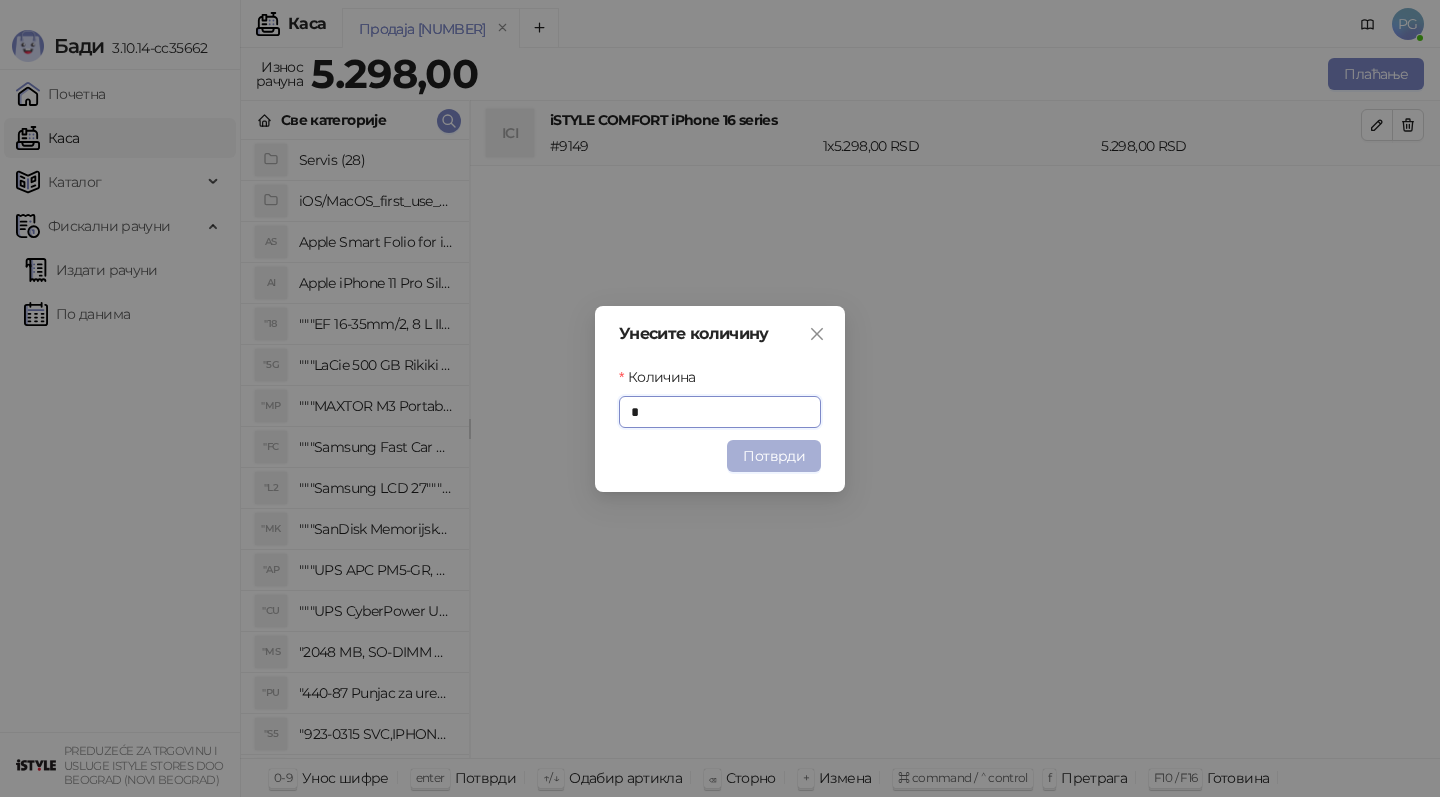 click on "Потврди" at bounding box center [774, 456] 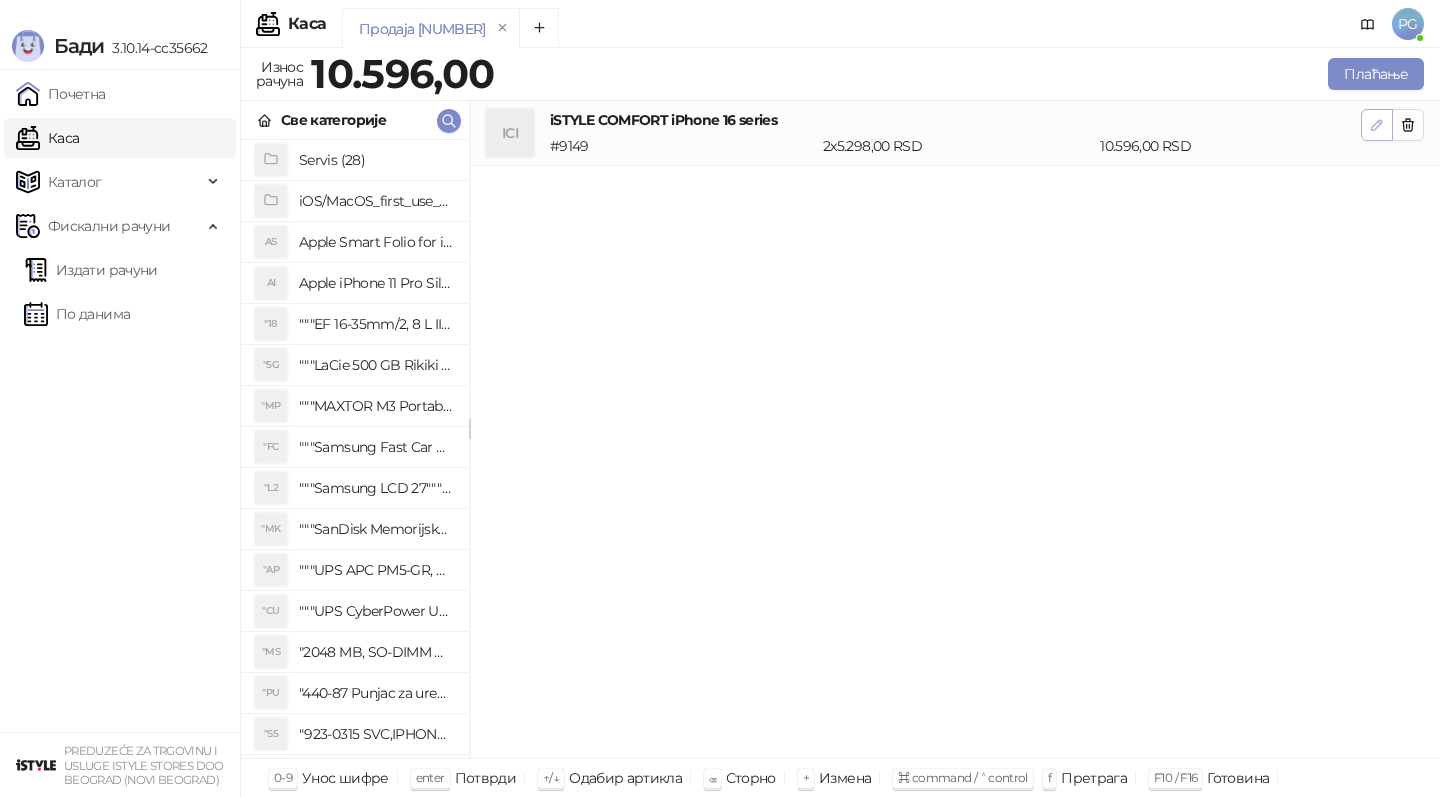 click 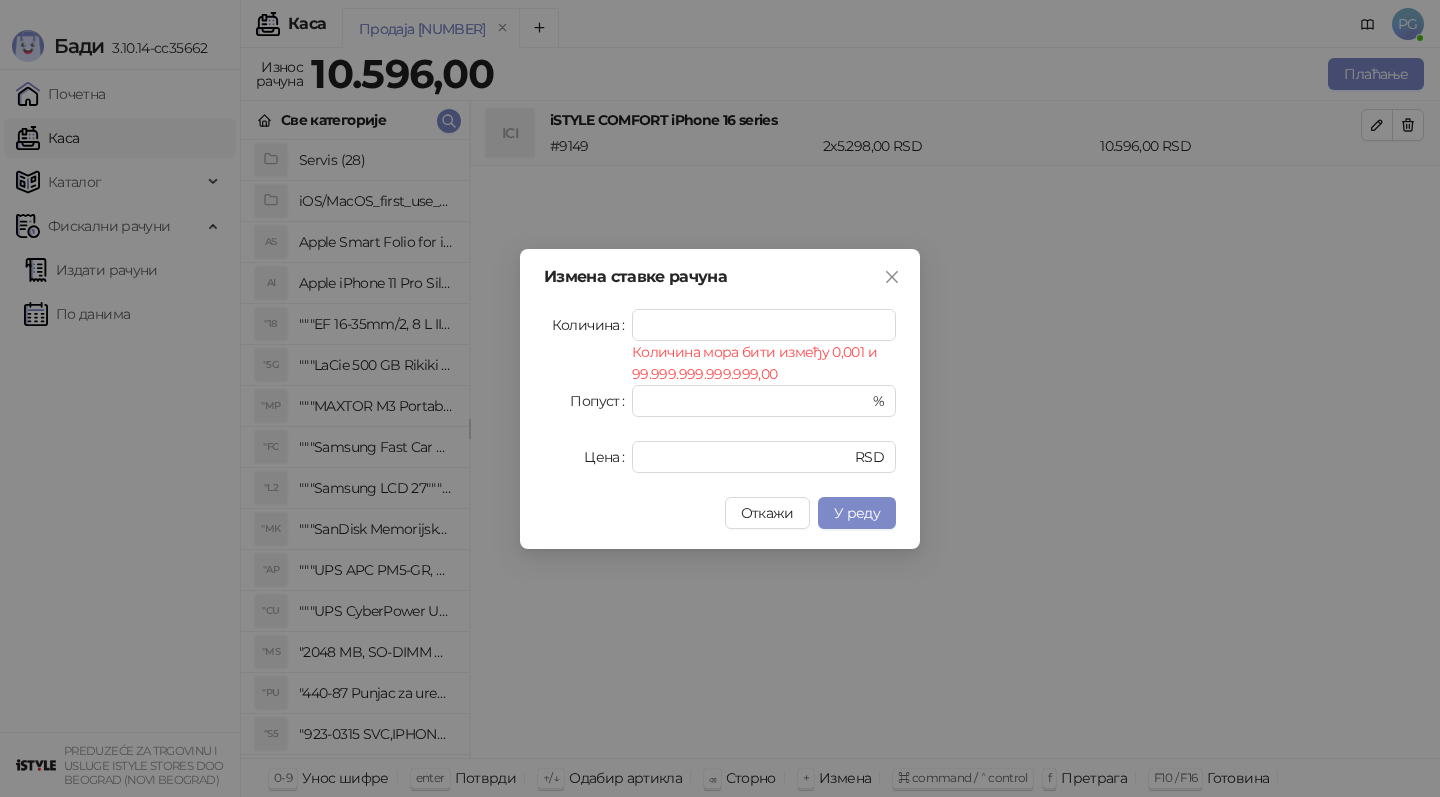 type on "*" 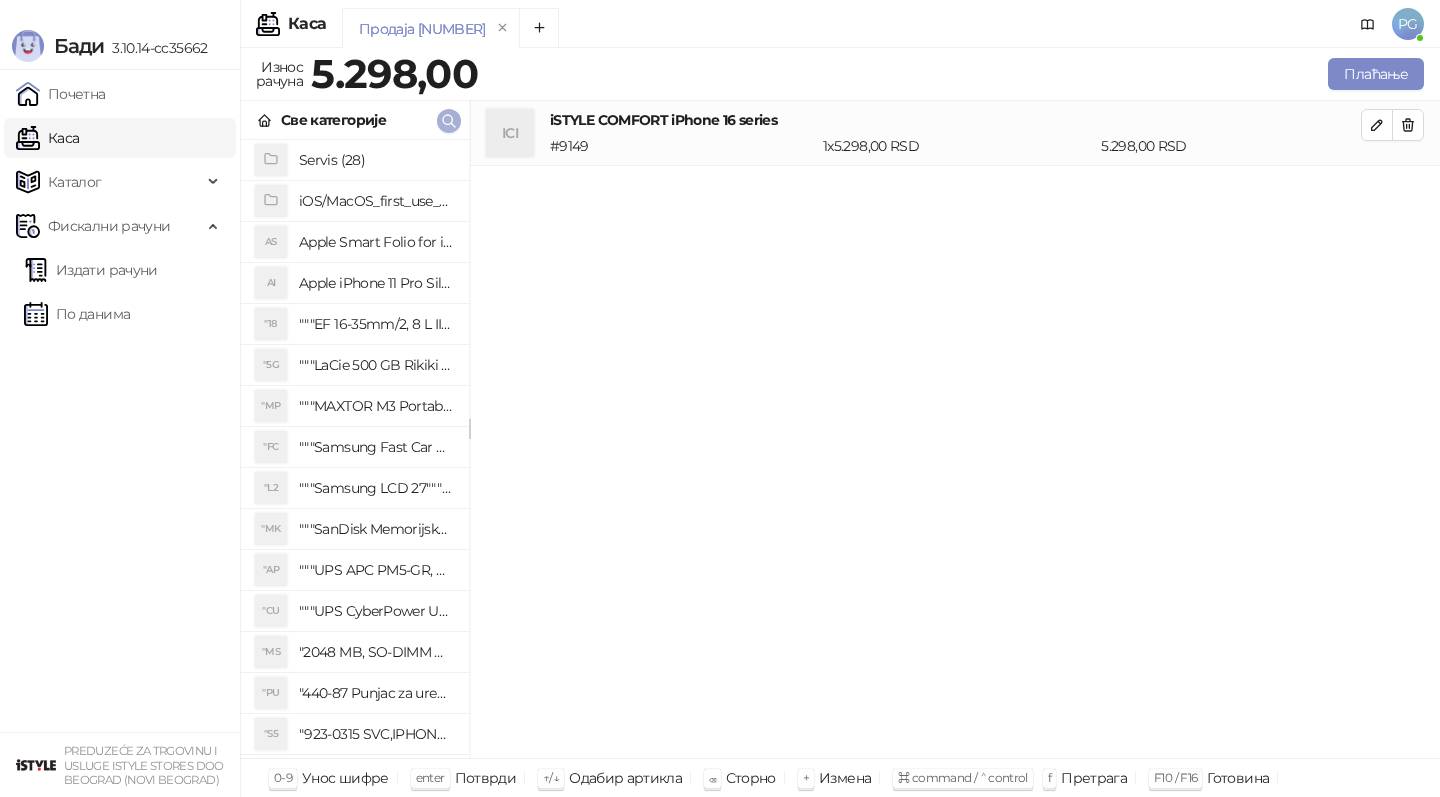 click 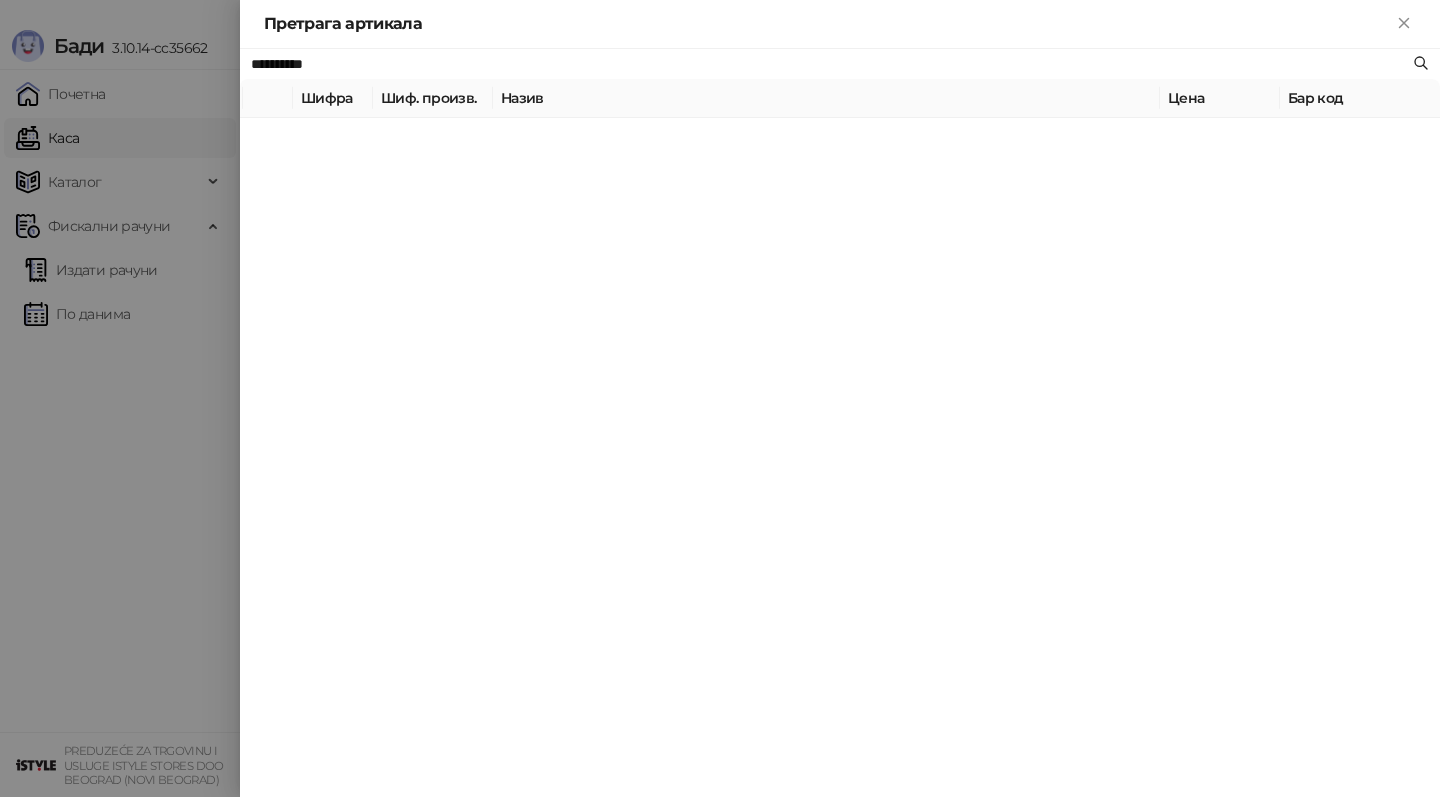 type on "**********" 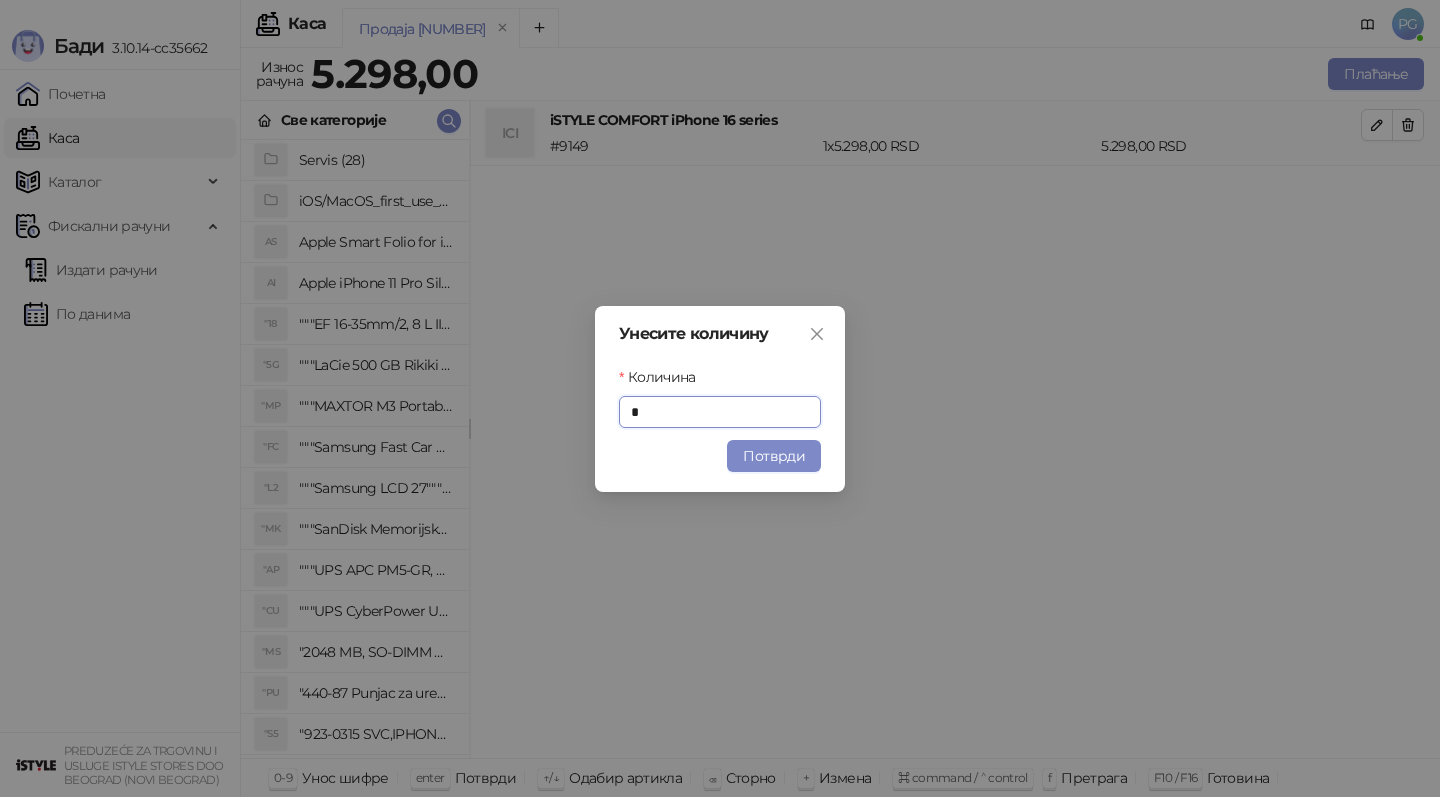 click on "Потврди" at bounding box center (774, 456) 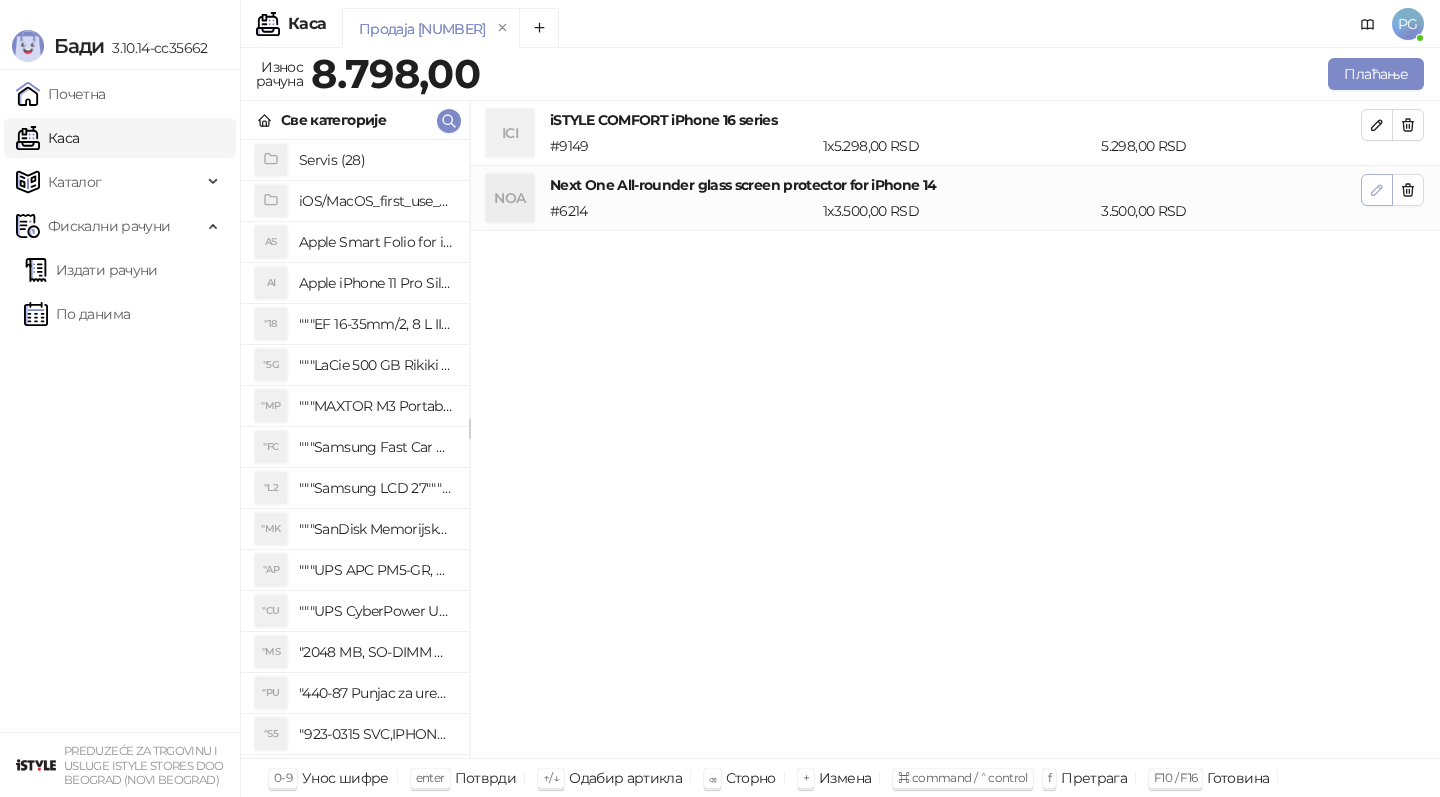click 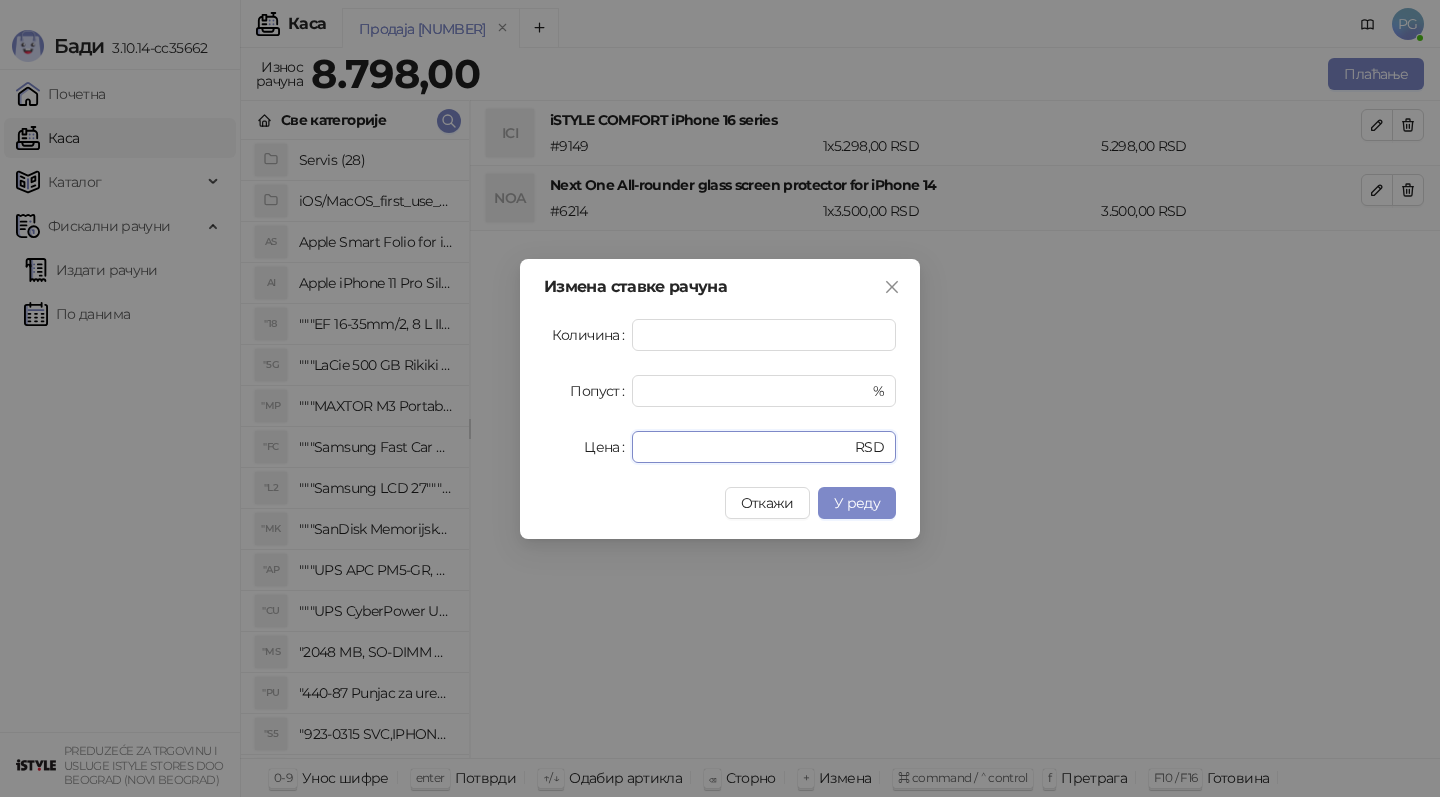 drag, startPoint x: 711, startPoint y: 435, endPoint x: 530, endPoint y: 436, distance: 181.00276 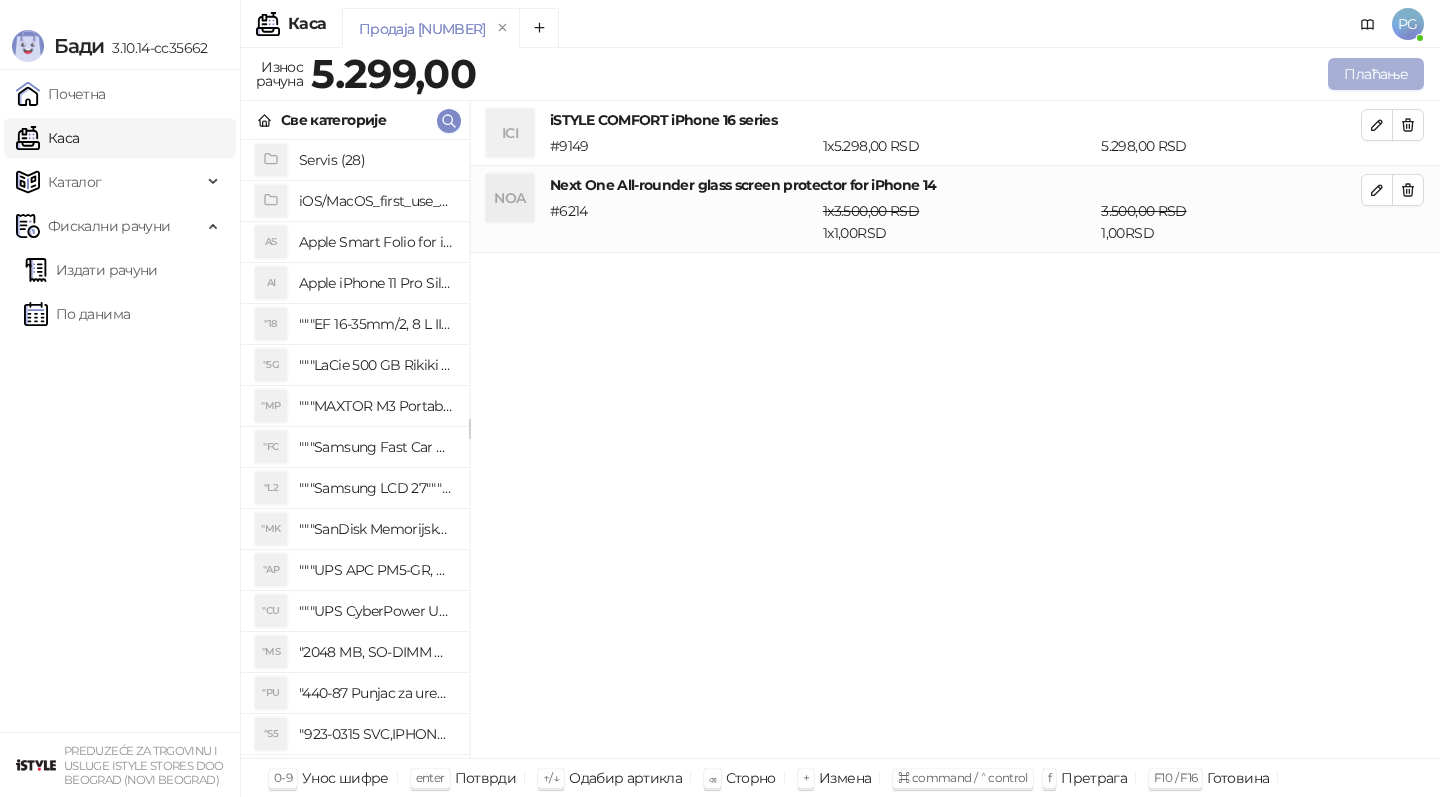 click on "Плаћање" at bounding box center [1376, 74] 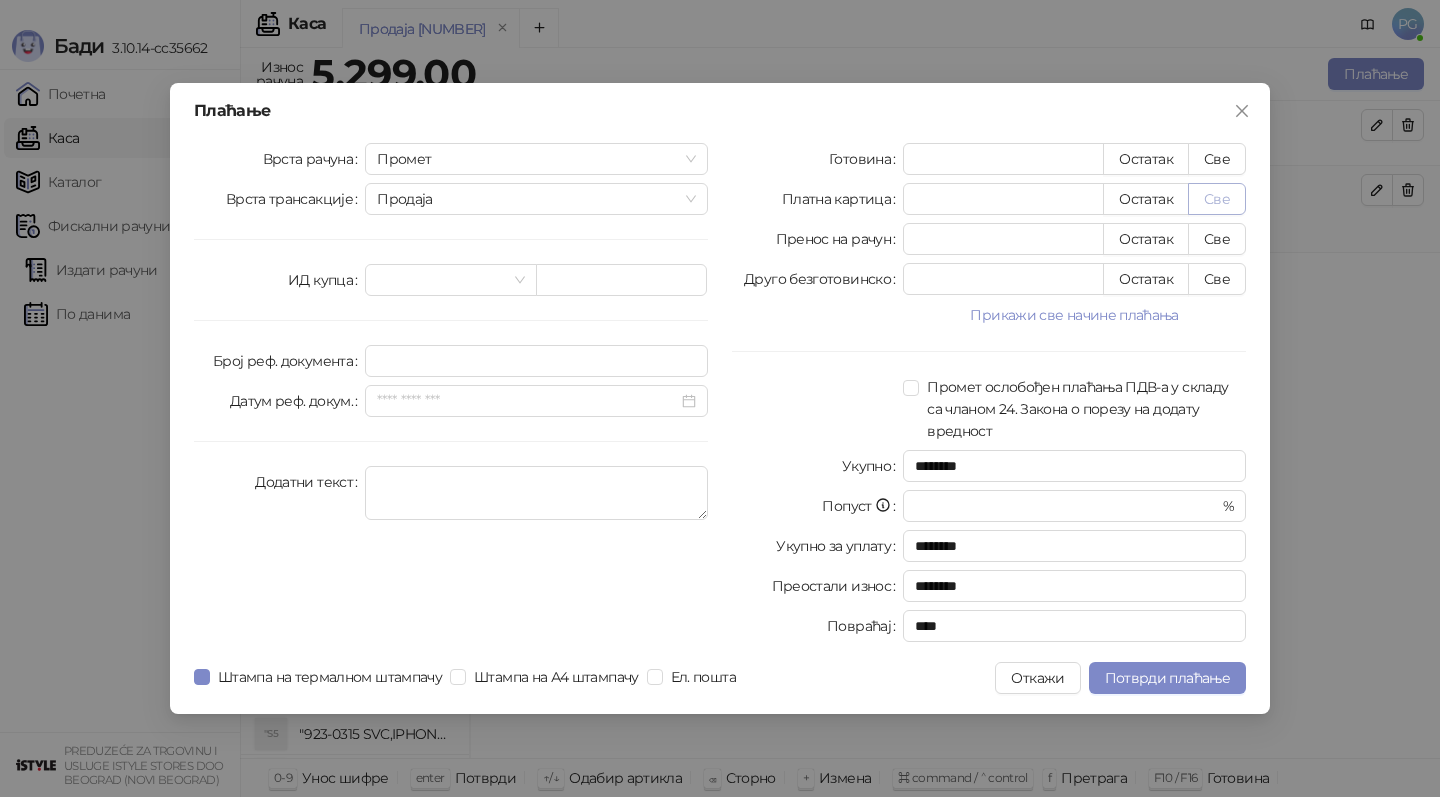 click on "Све" at bounding box center (1217, 199) 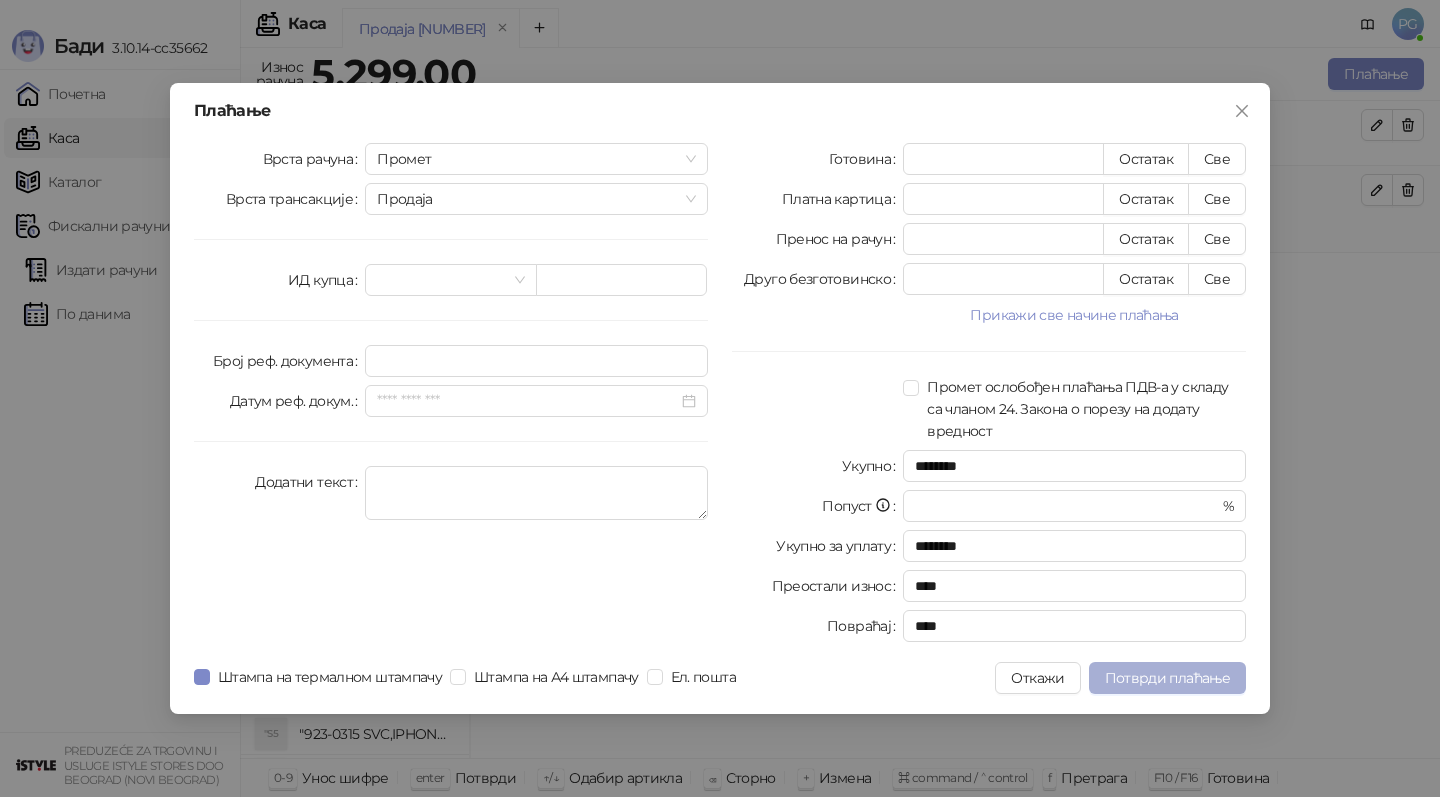 click on "Потврди плаћање" at bounding box center [1167, 678] 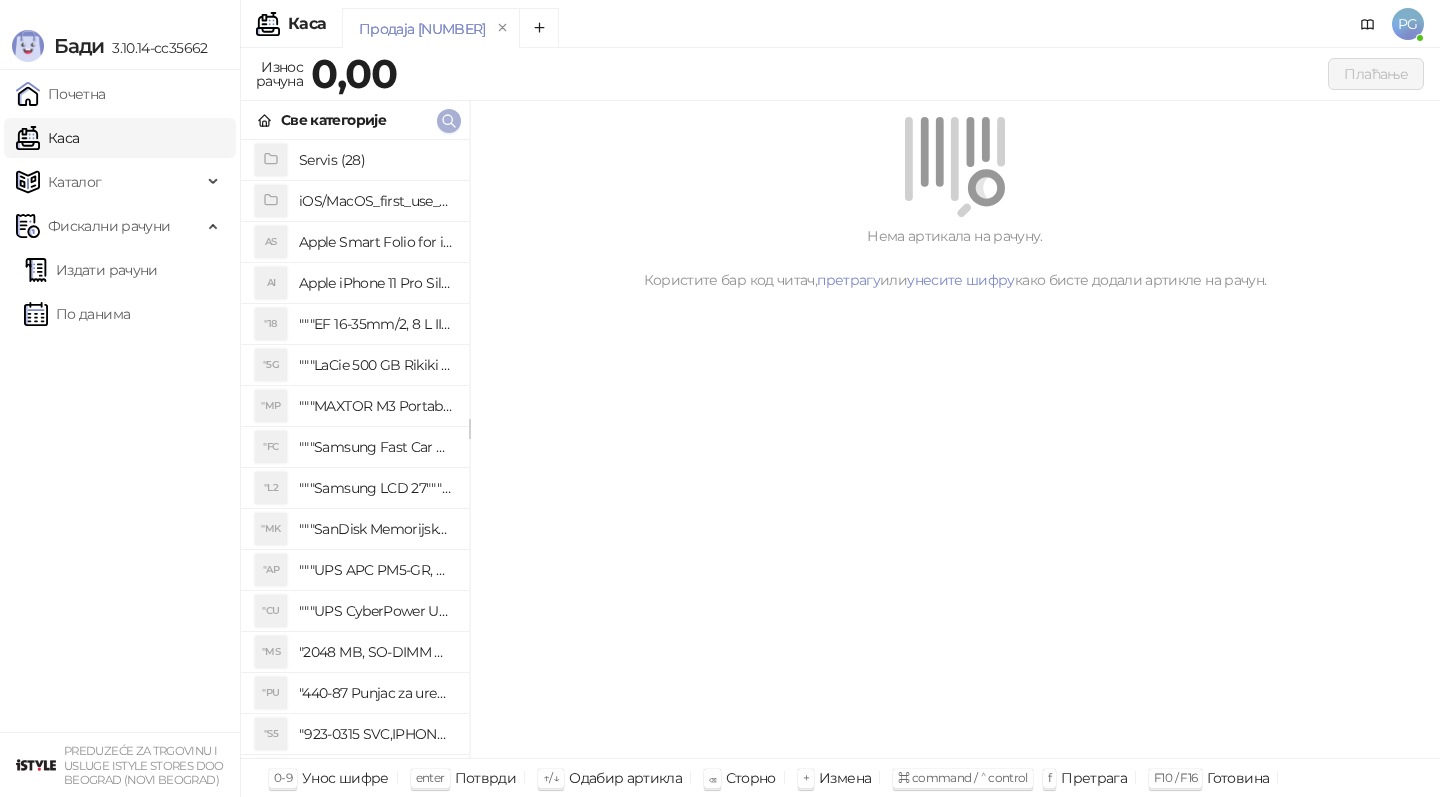 click 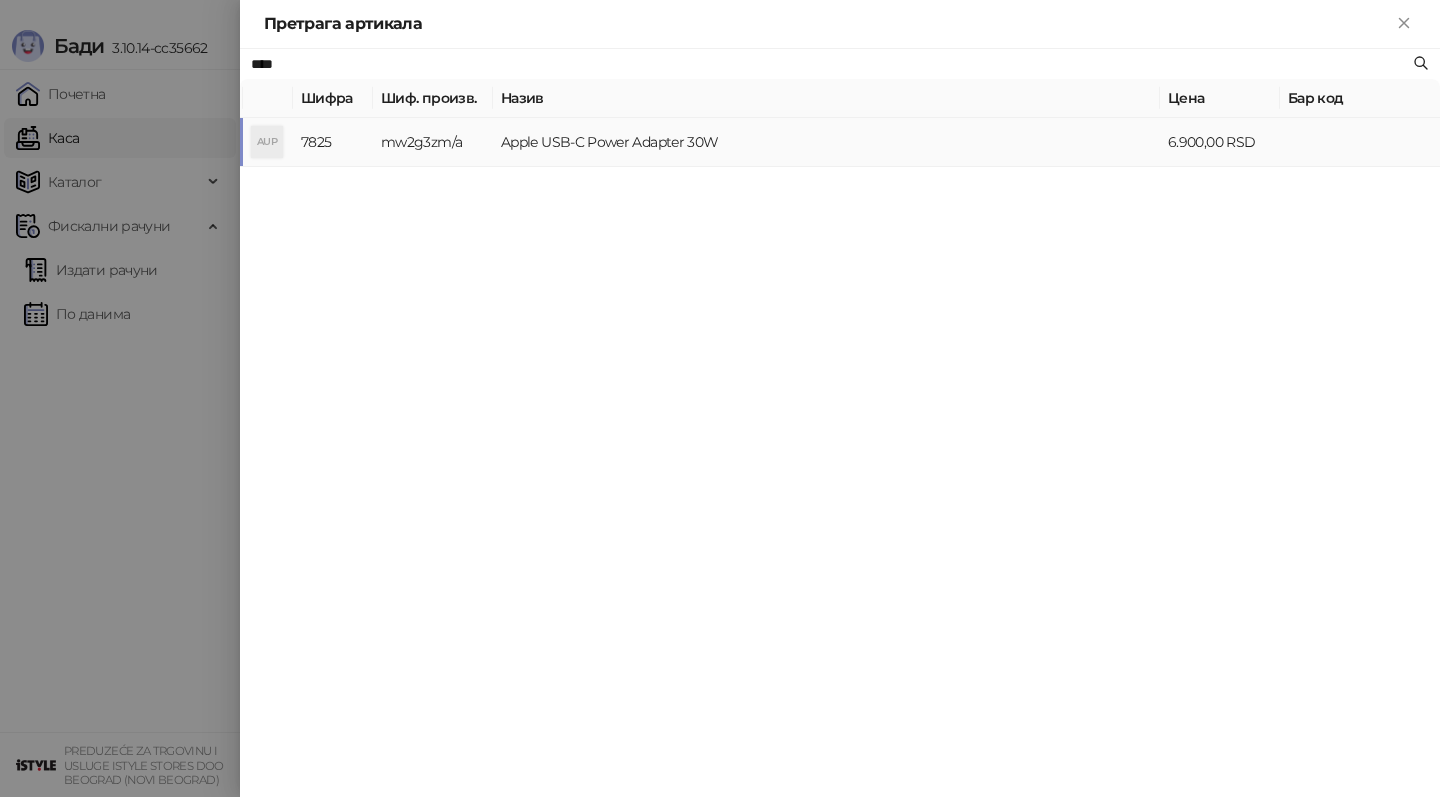 click on "Apple USB-C Power Adapter 30W" at bounding box center [826, 142] 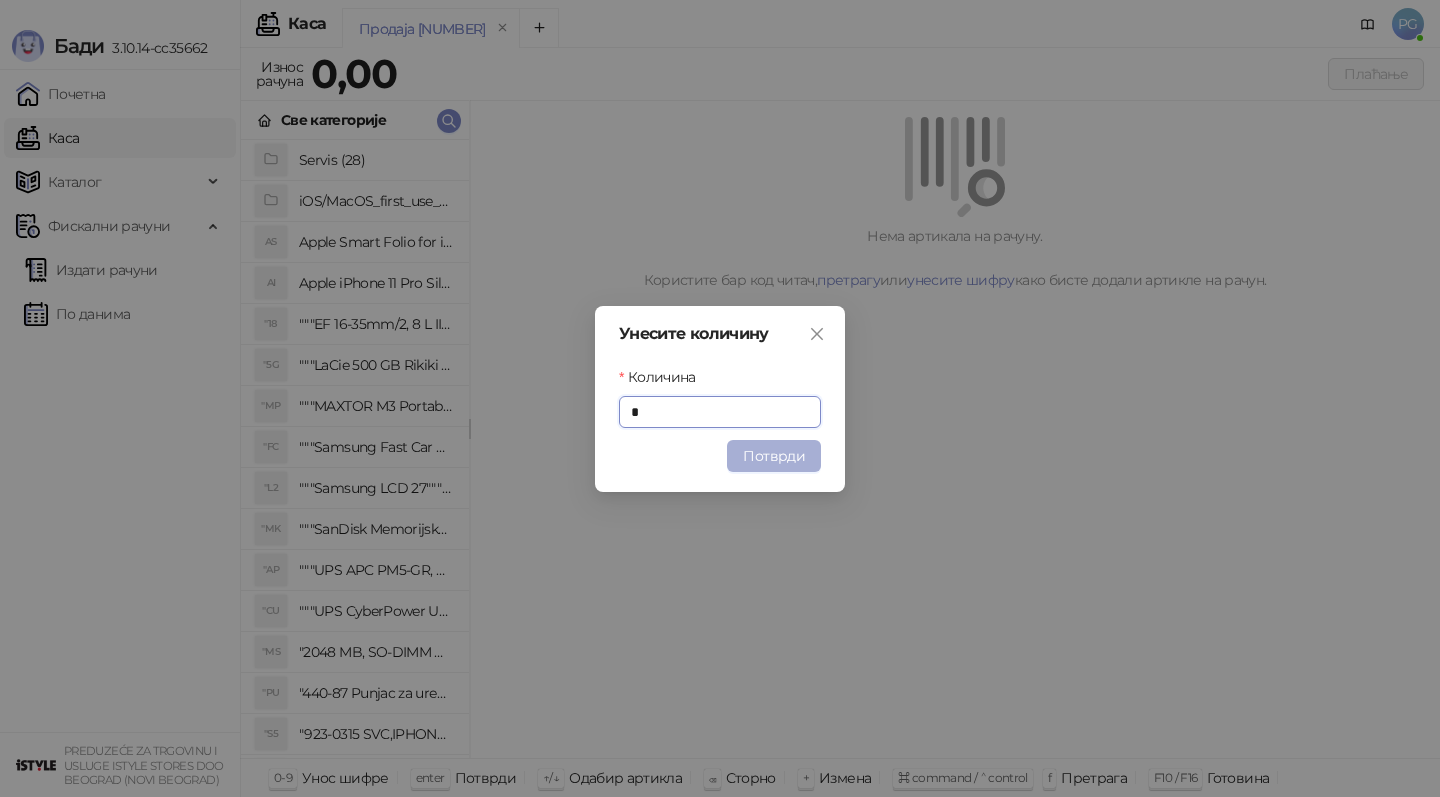 click on "Потврди" at bounding box center [774, 456] 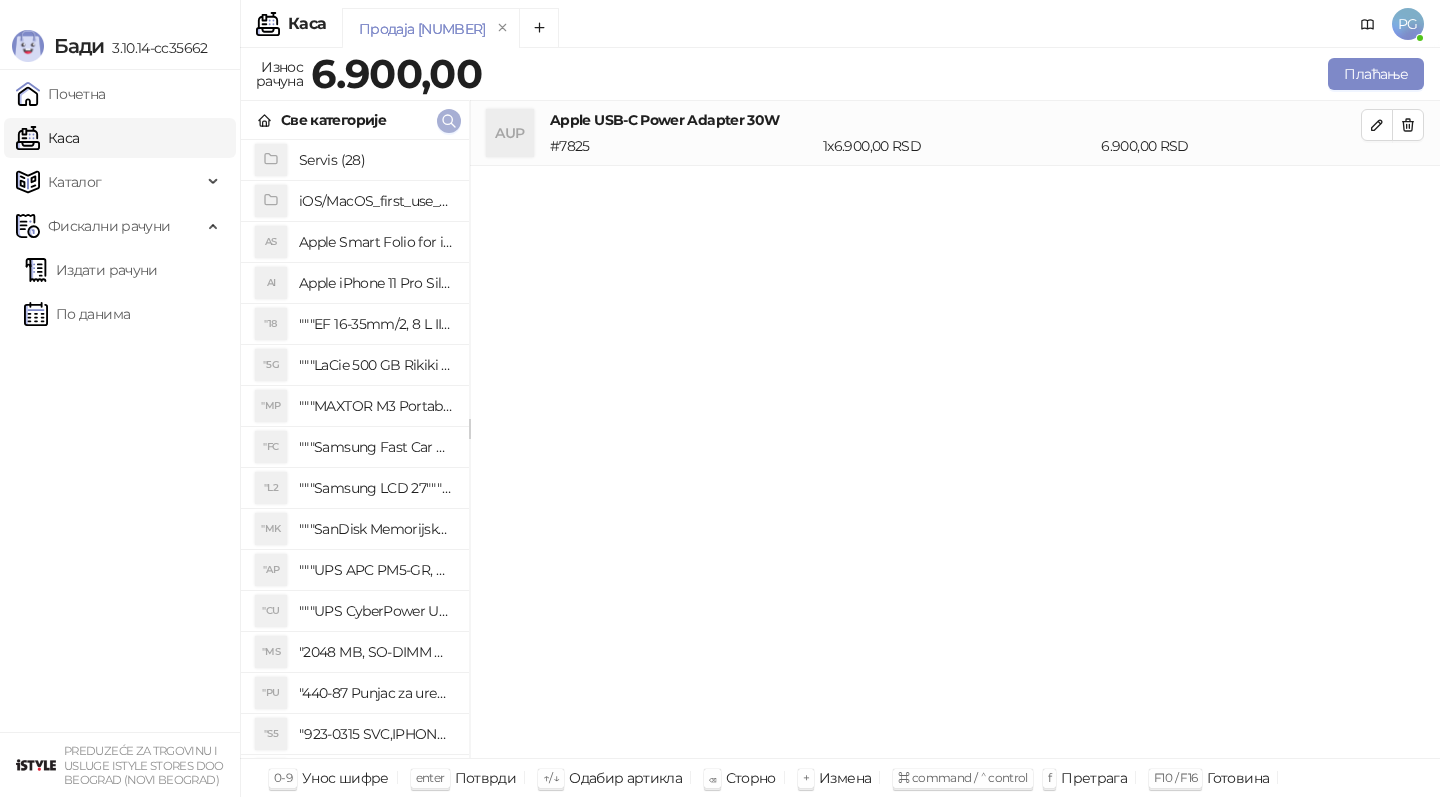 click 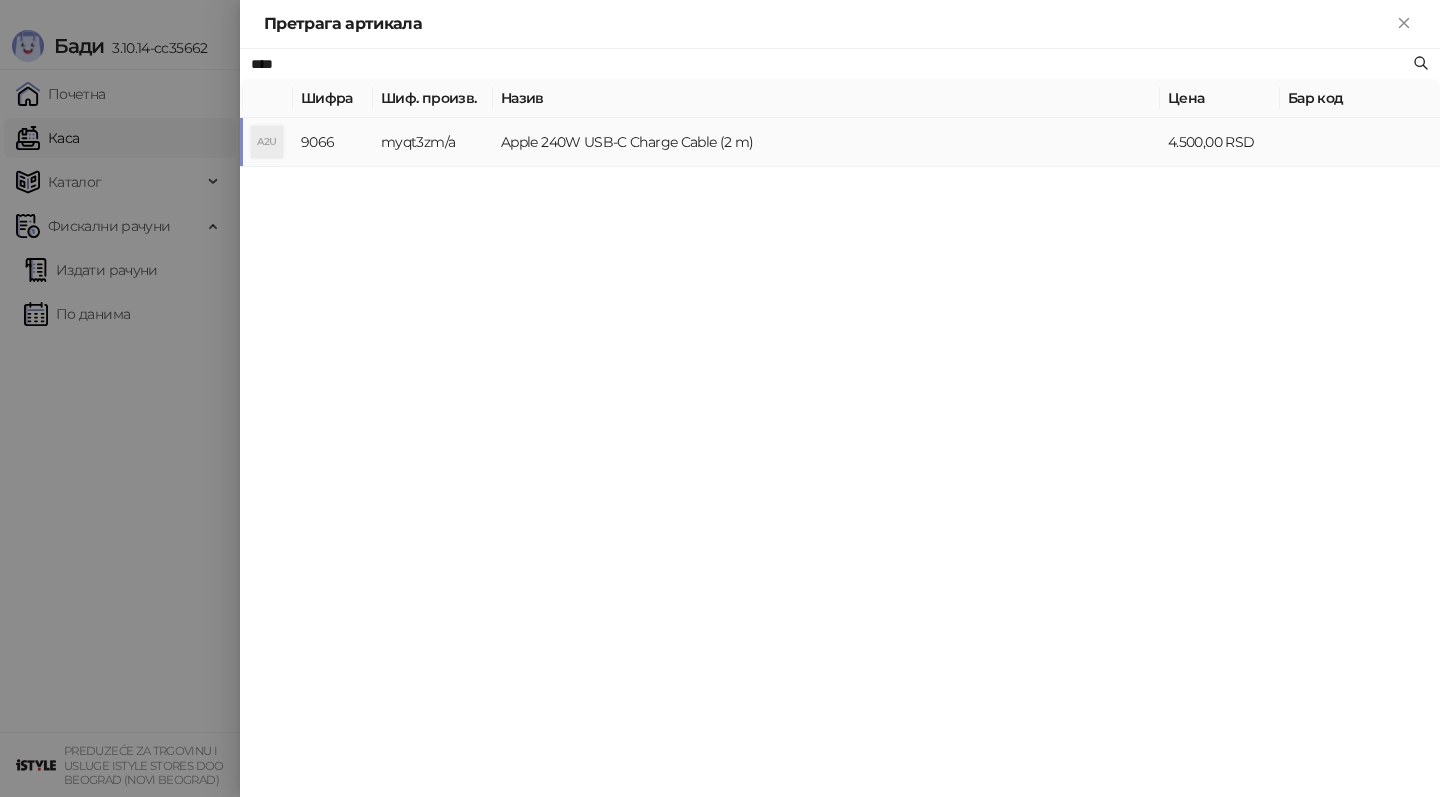 type on "****" 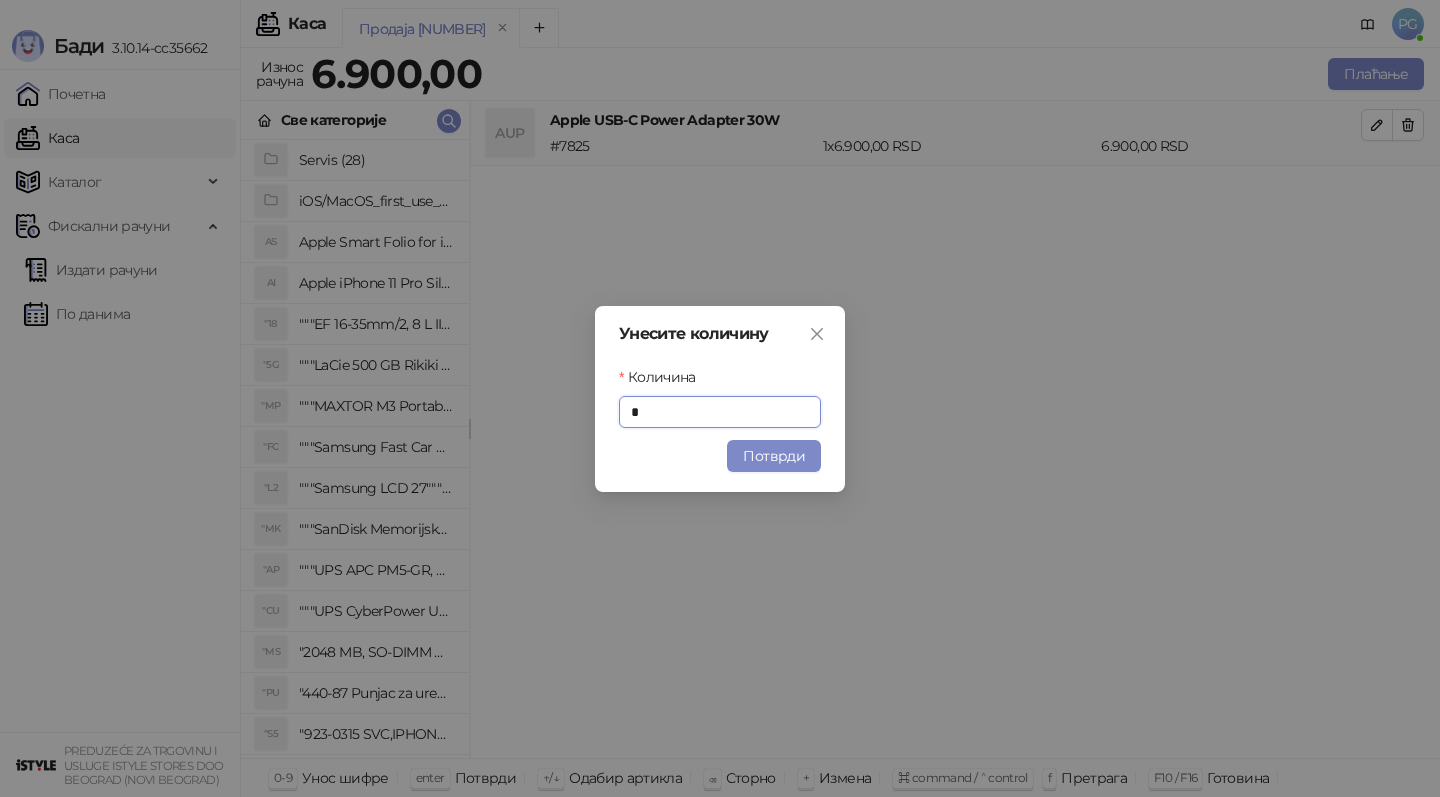 click on "Потврди" at bounding box center (774, 456) 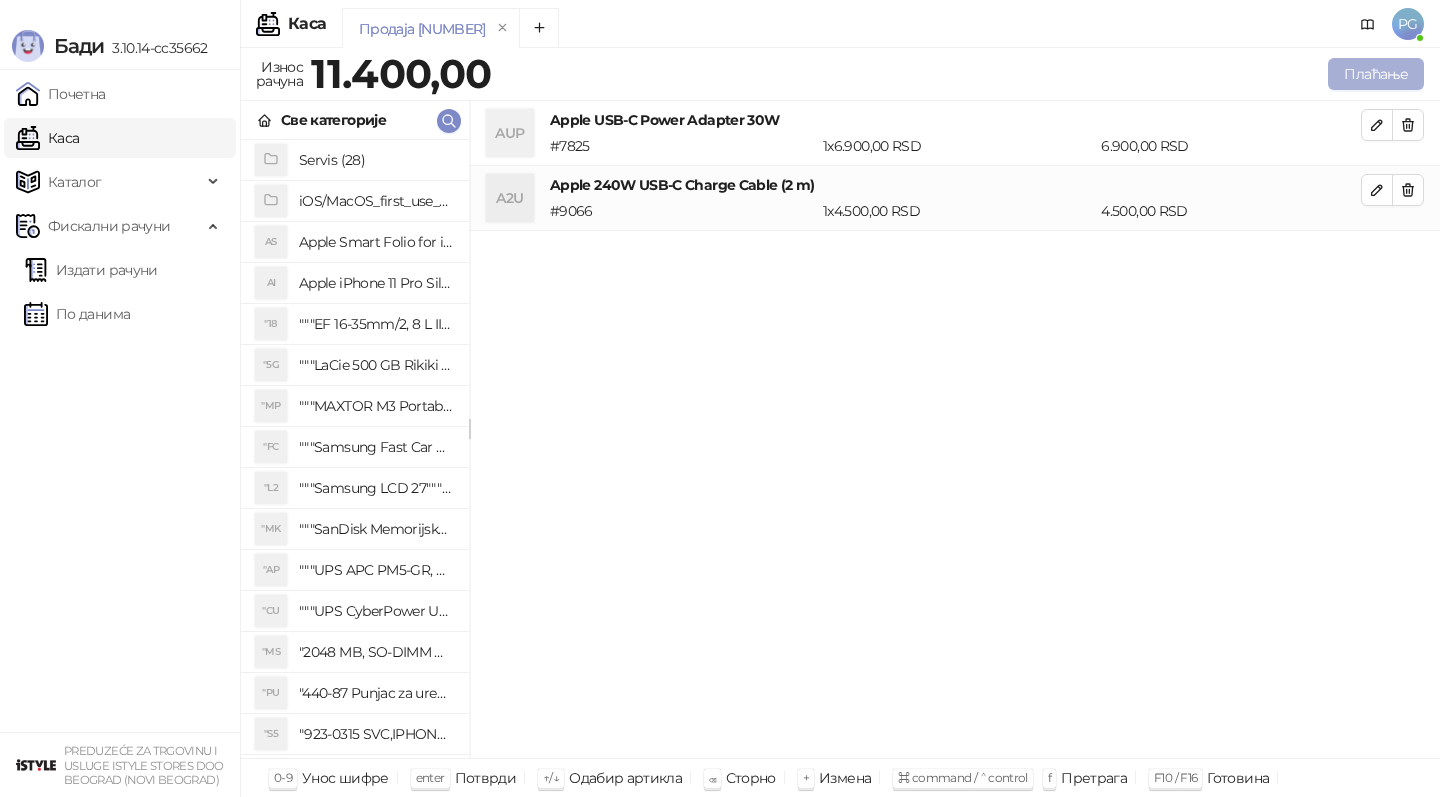 click on "Плаћање" at bounding box center (1376, 74) 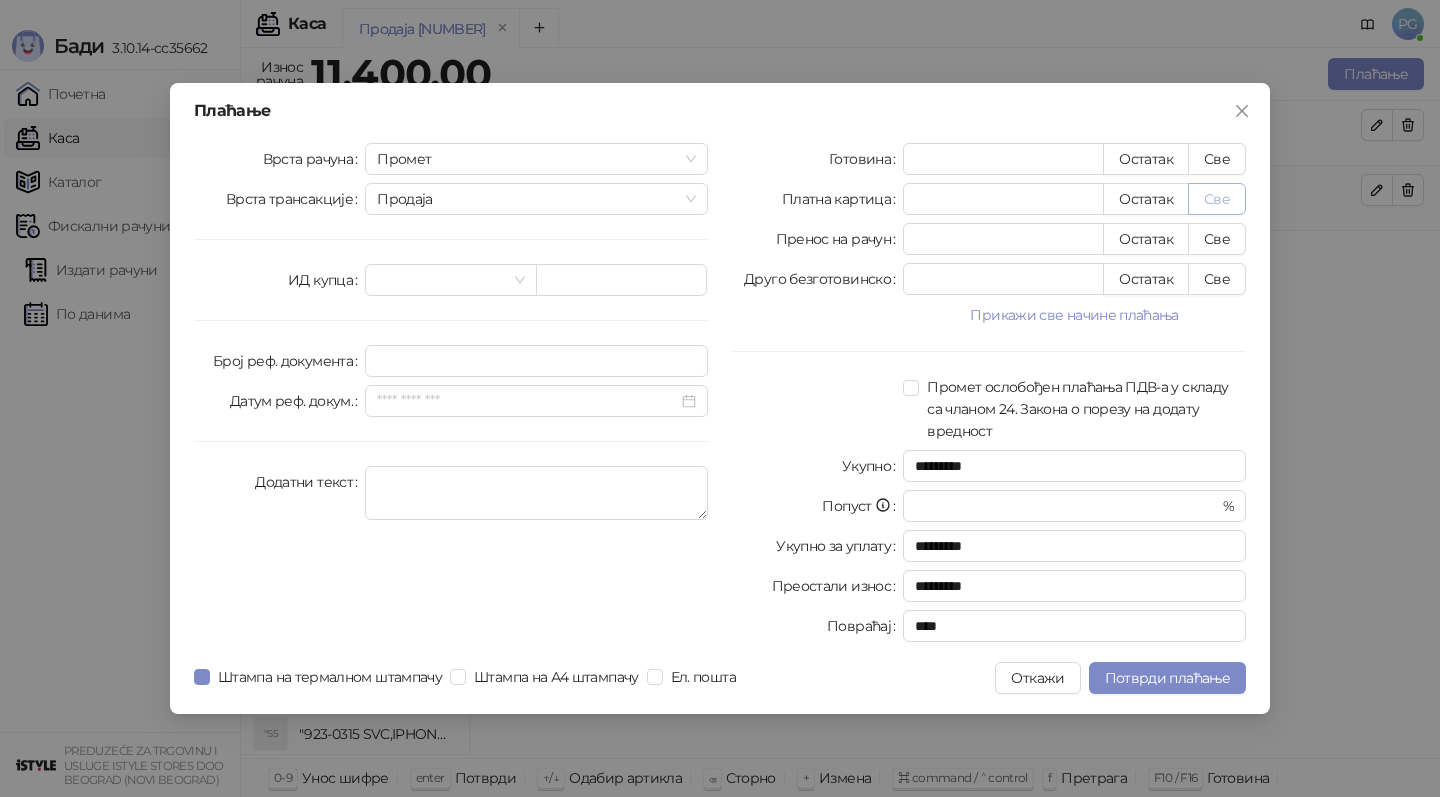 click on "Све" at bounding box center (1217, 199) 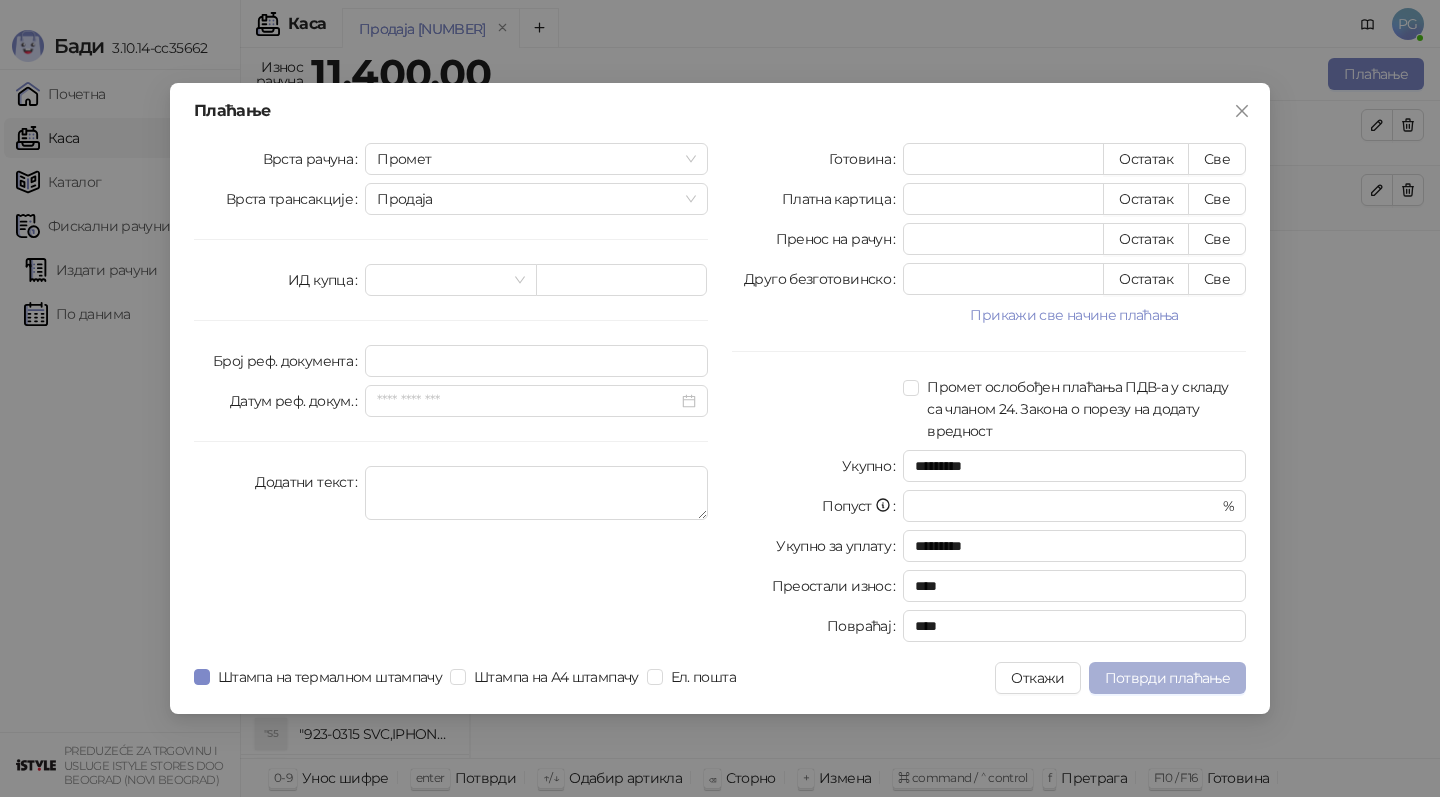 click on "Потврди плаћање" at bounding box center [1167, 678] 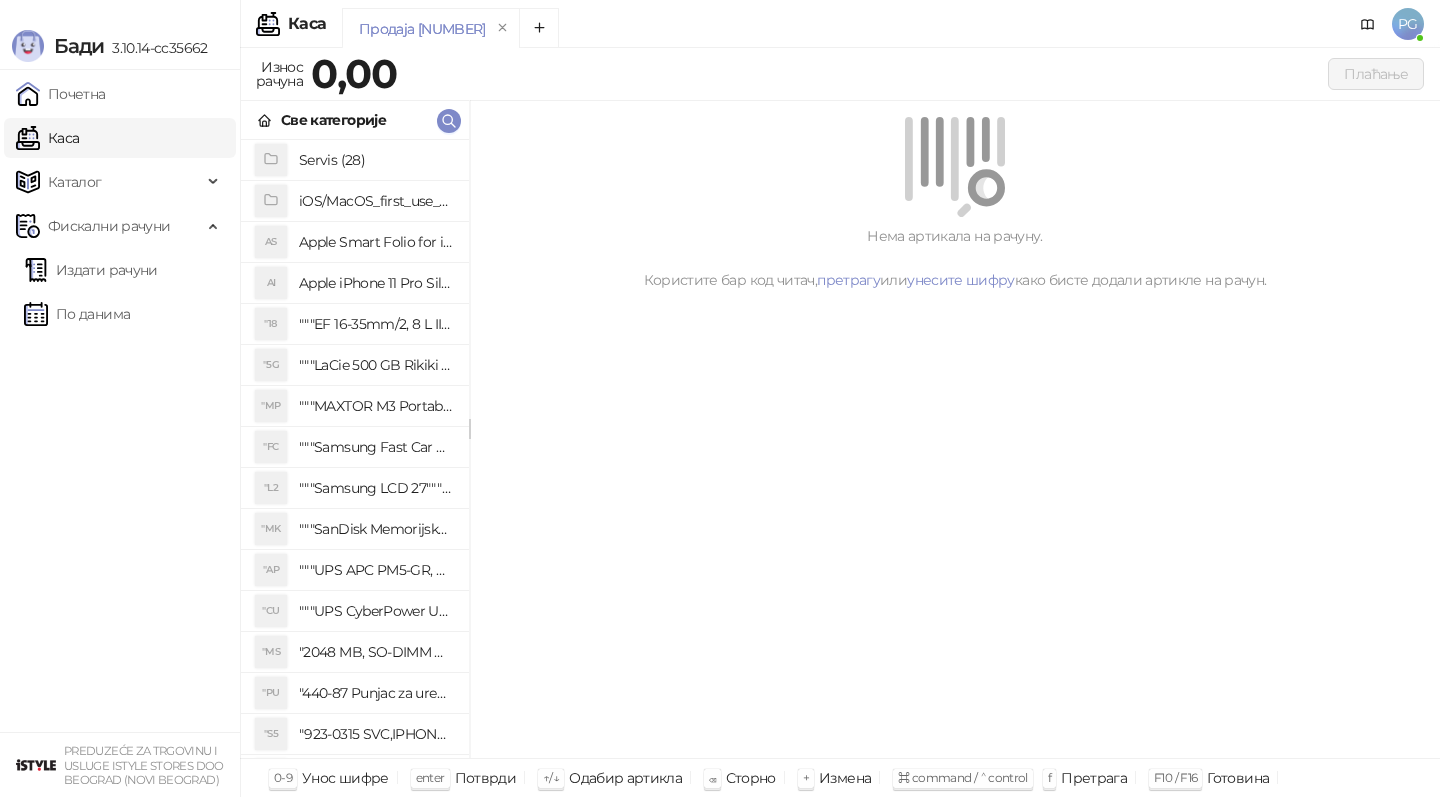 drag, startPoint x: 721, startPoint y: 17, endPoint x: 694, endPoint y: 12, distance: 27.45906 